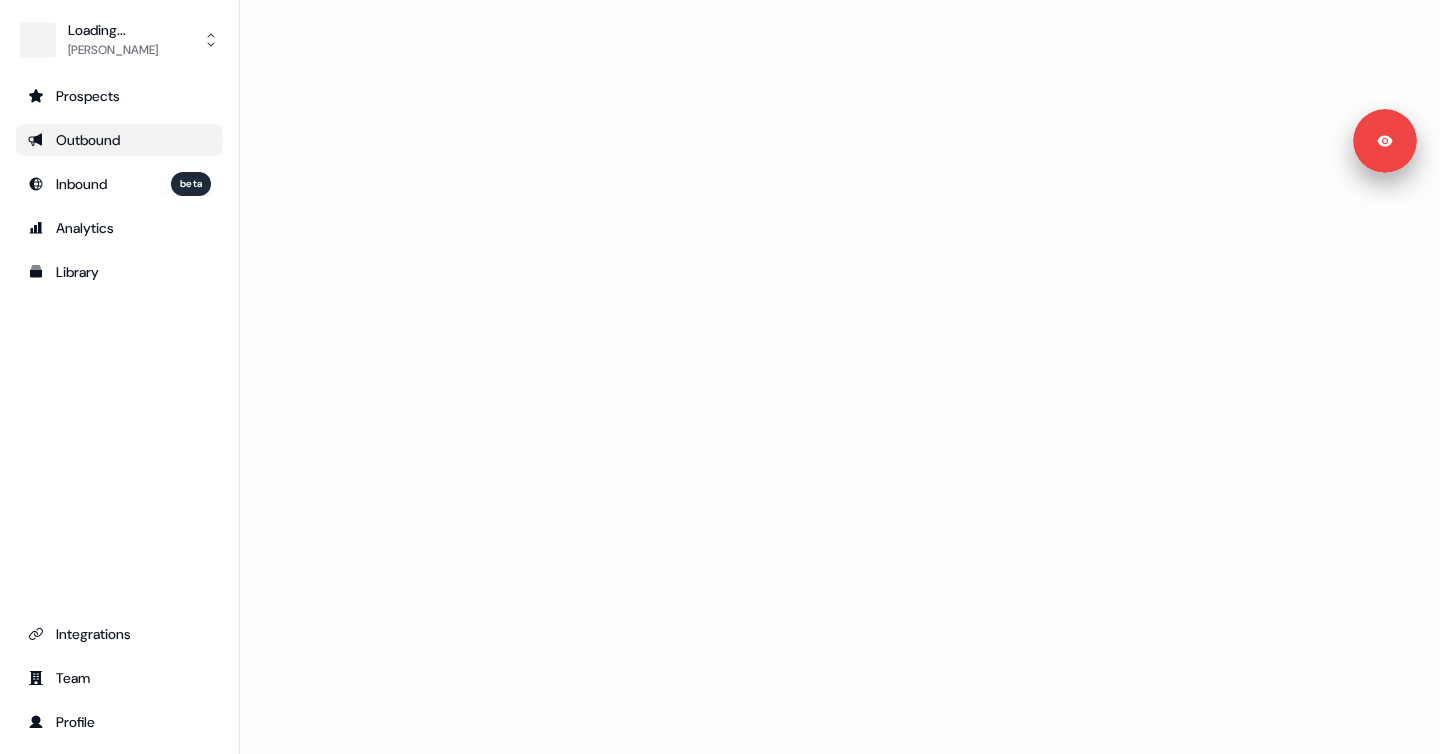 scroll, scrollTop: 0, scrollLeft: 0, axis: both 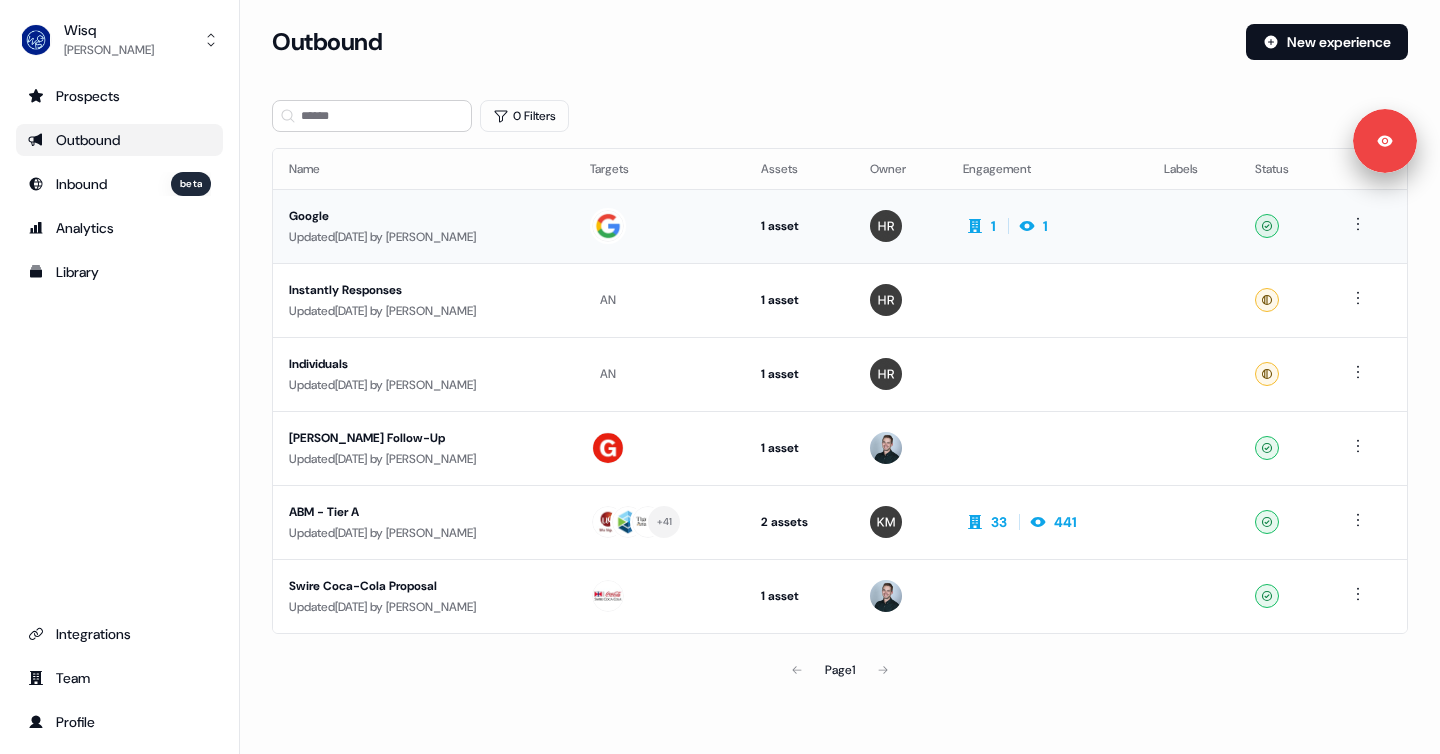 click at bounding box center (659, 226) 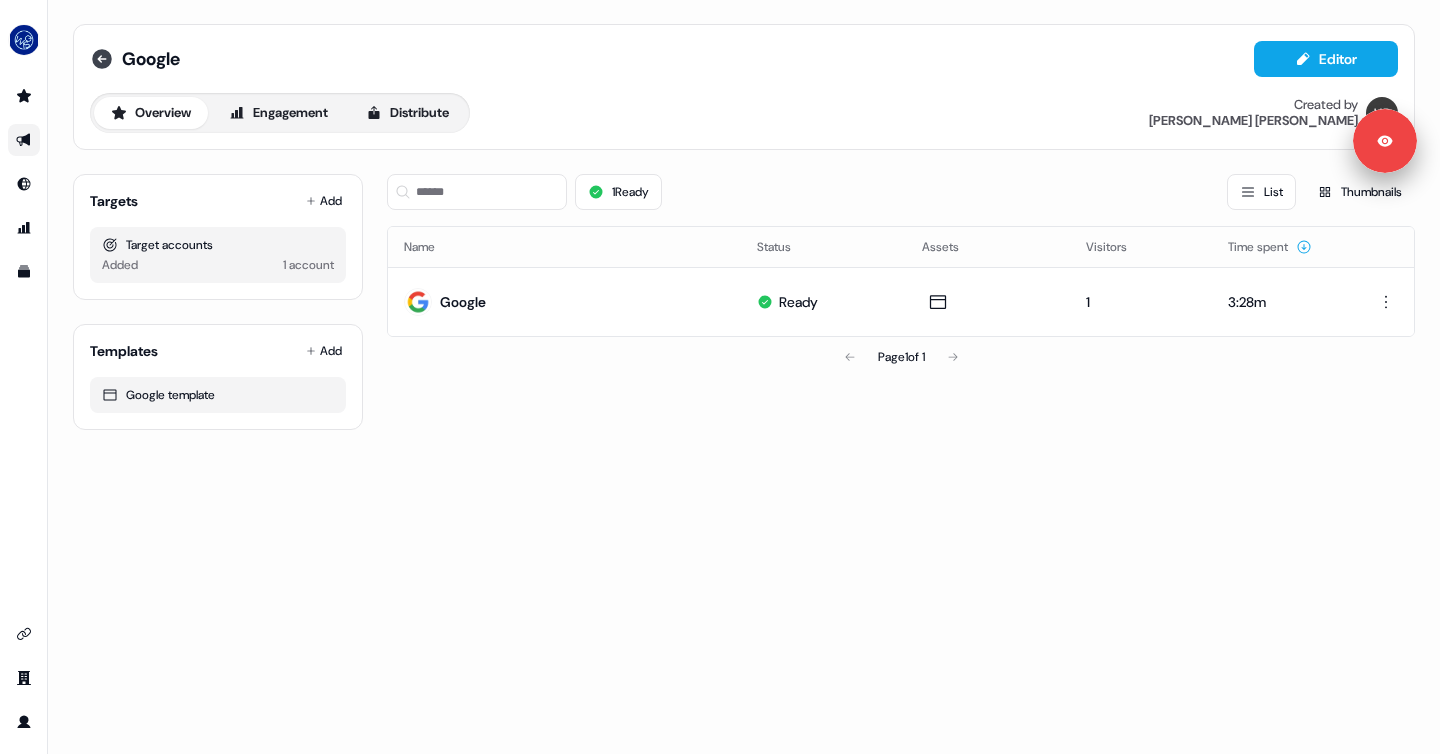 click 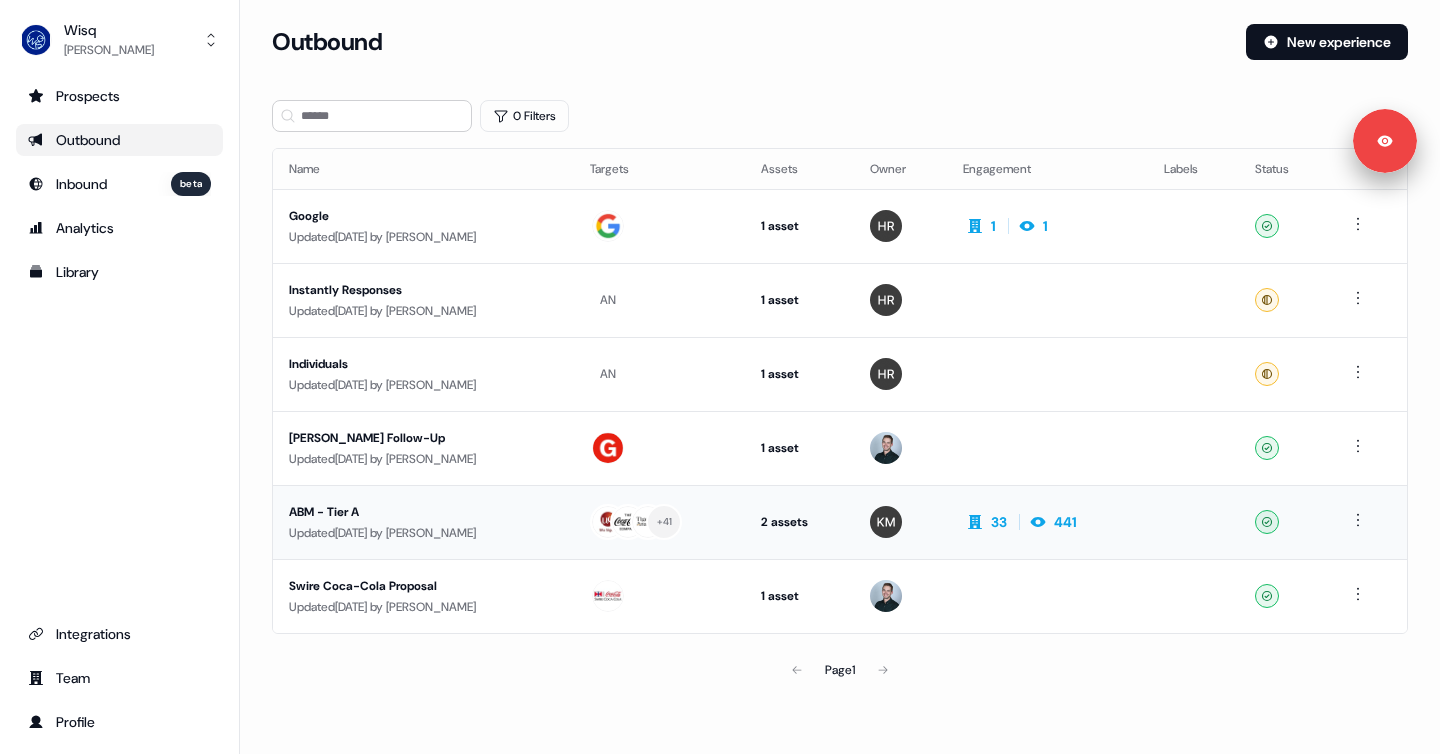click on "ABM - Tier A" at bounding box center [423, 512] 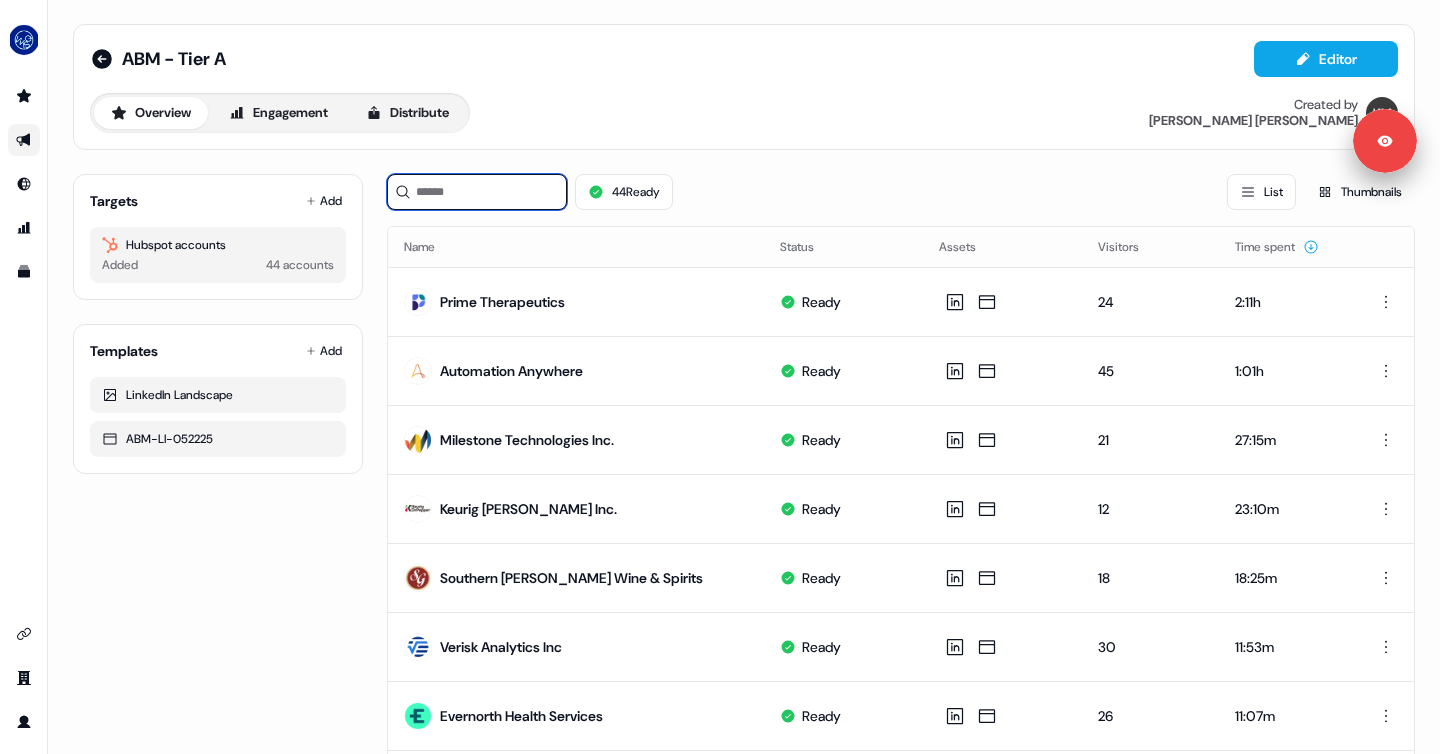 click at bounding box center [477, 192] 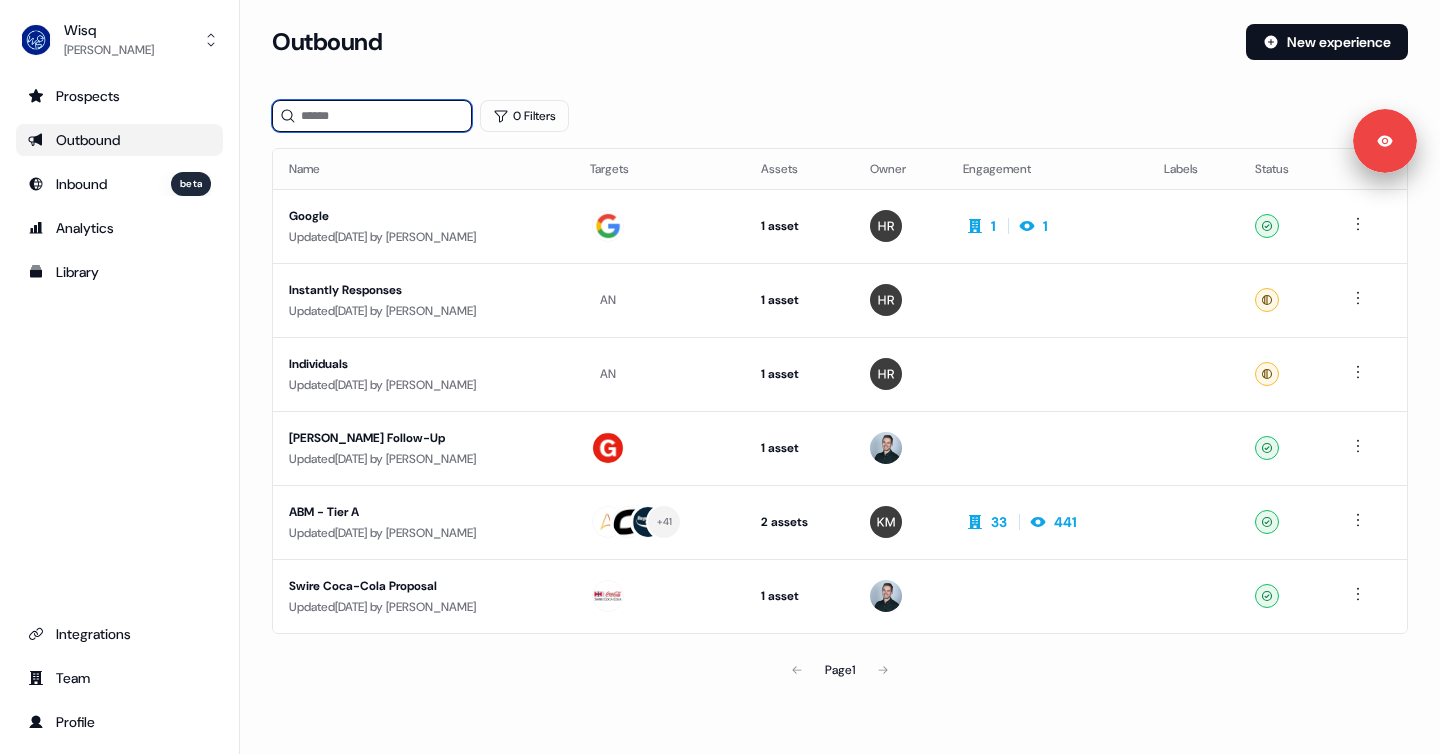 click at bounding box center (372, 116) 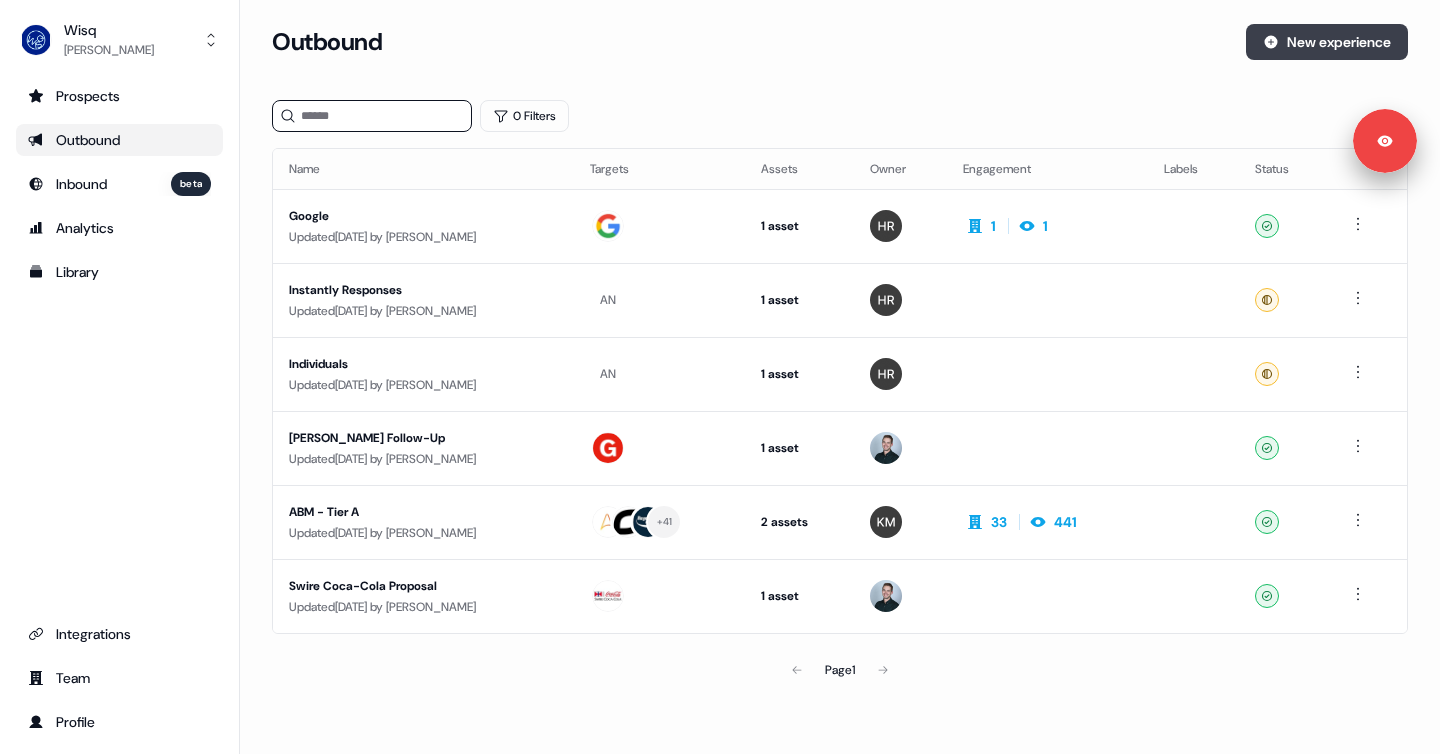 click on "New experience" at bounding box center [1327, 42] 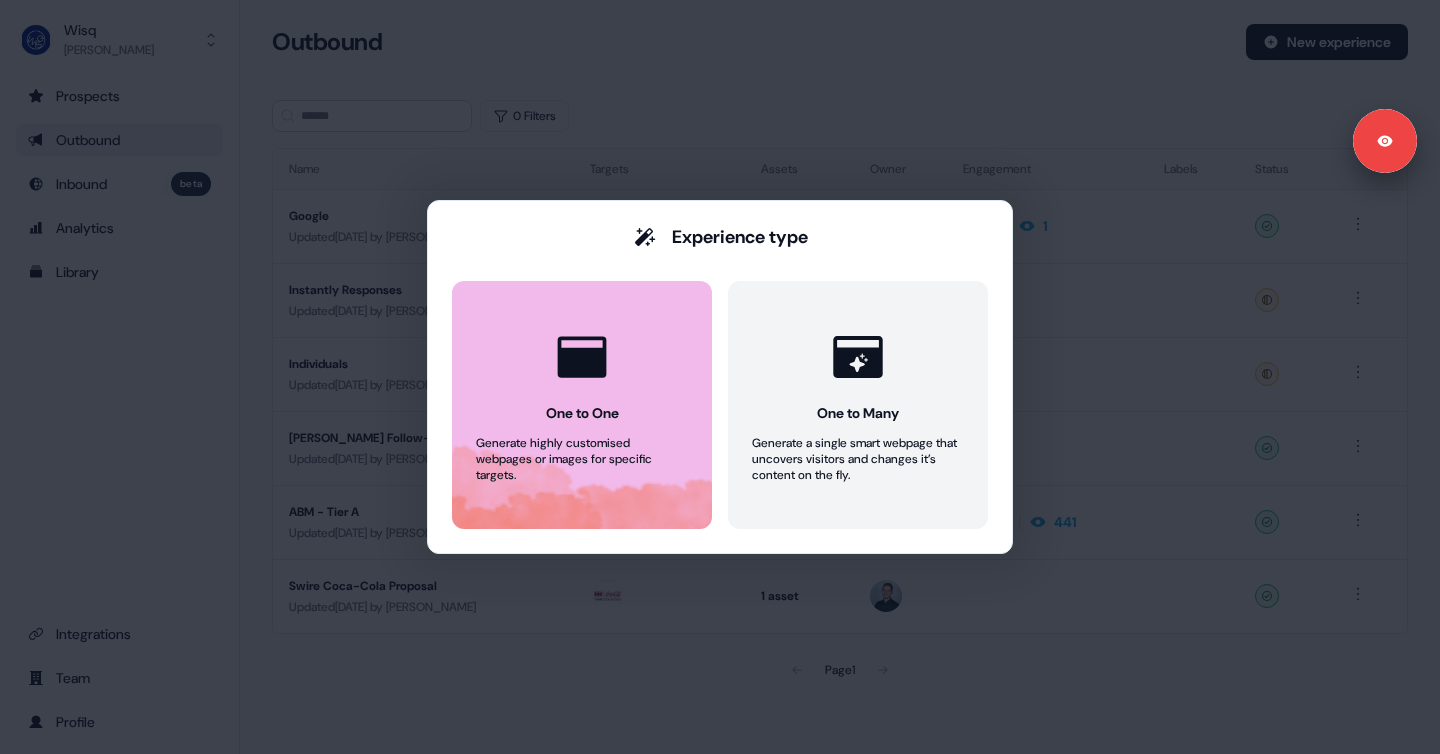 click 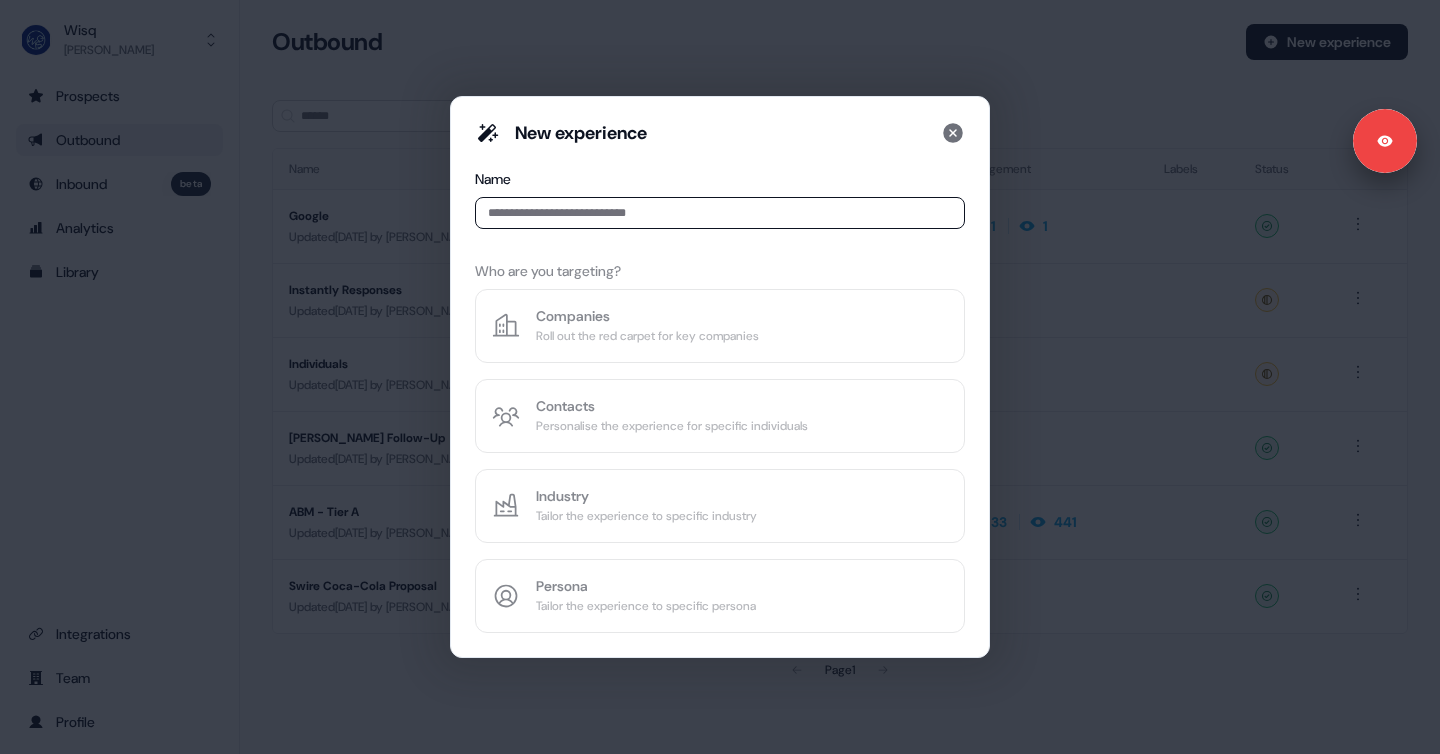 type on "*" 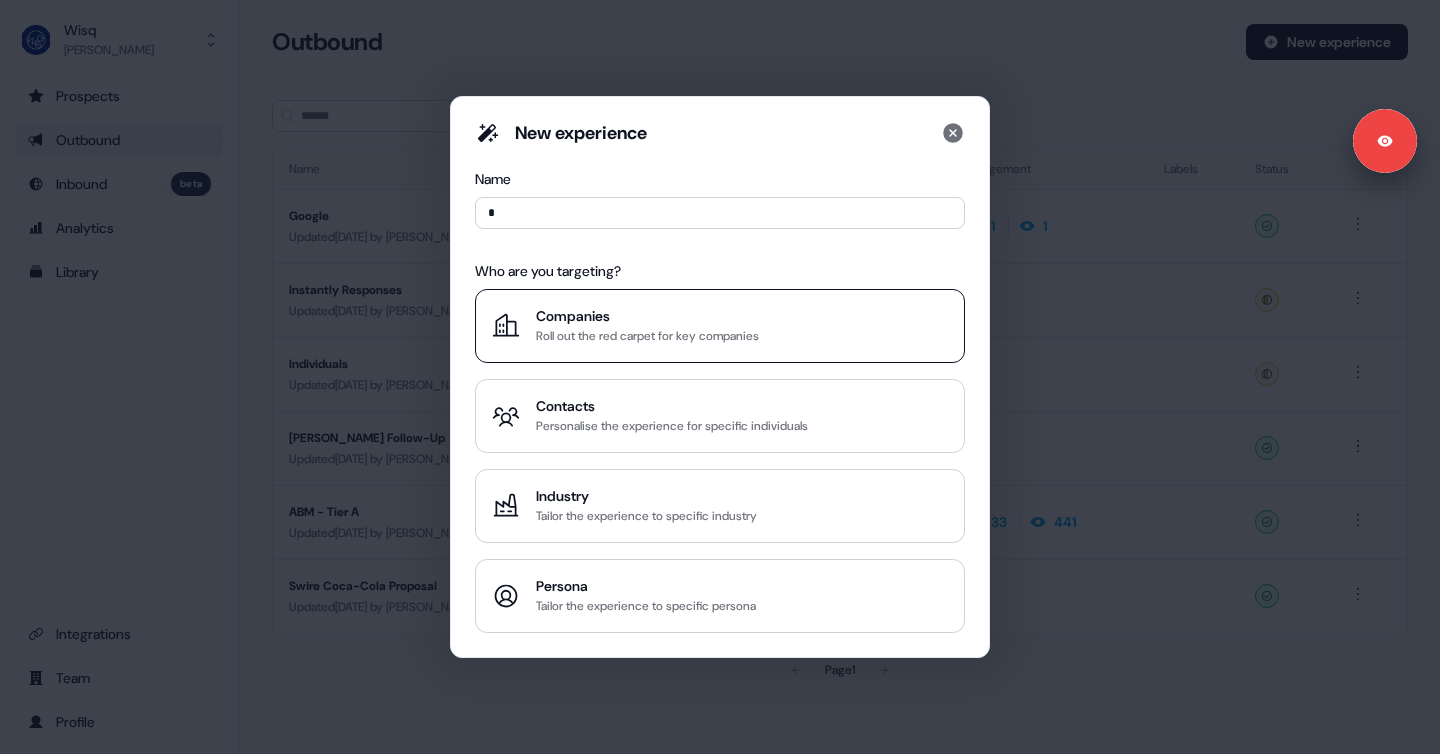 click on "Companies" at bounding box center (647, 316) 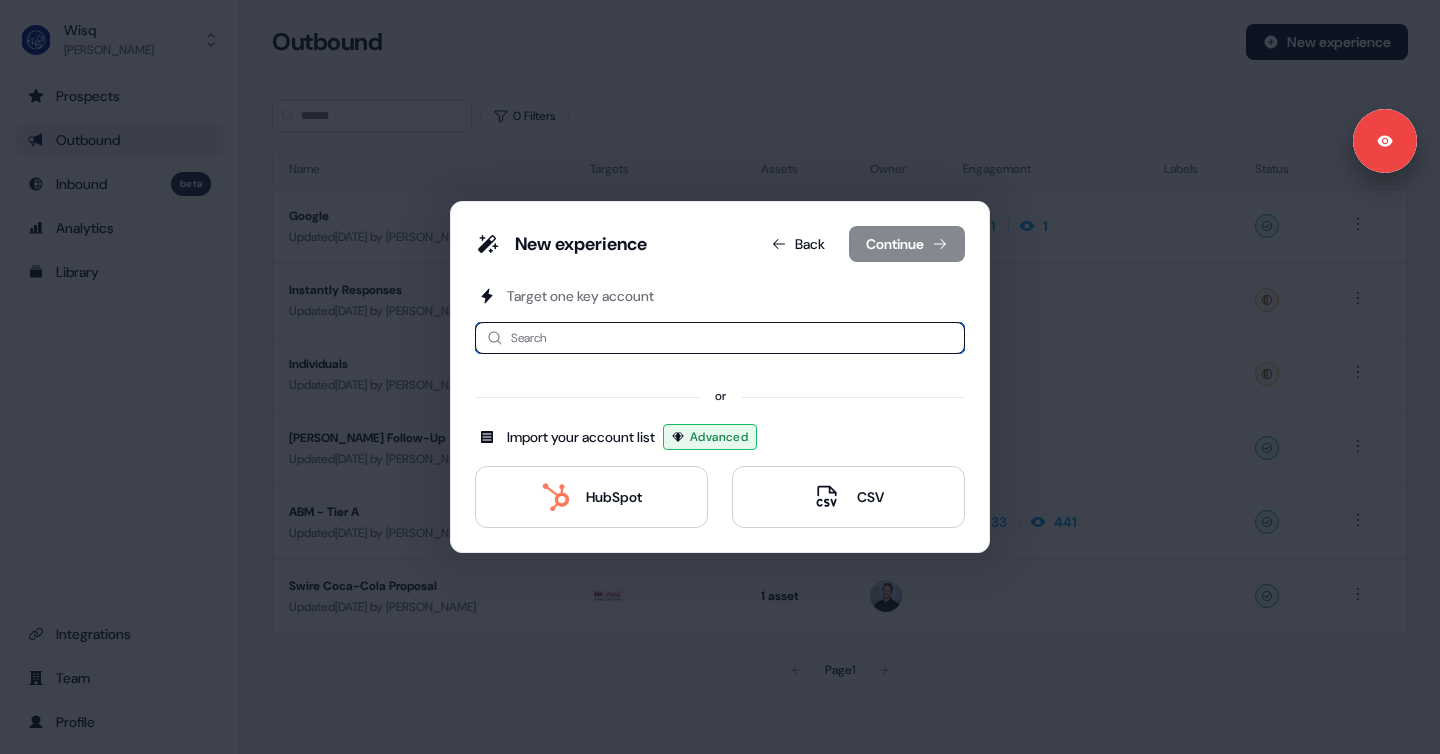 click at bounding box center (720, 338) 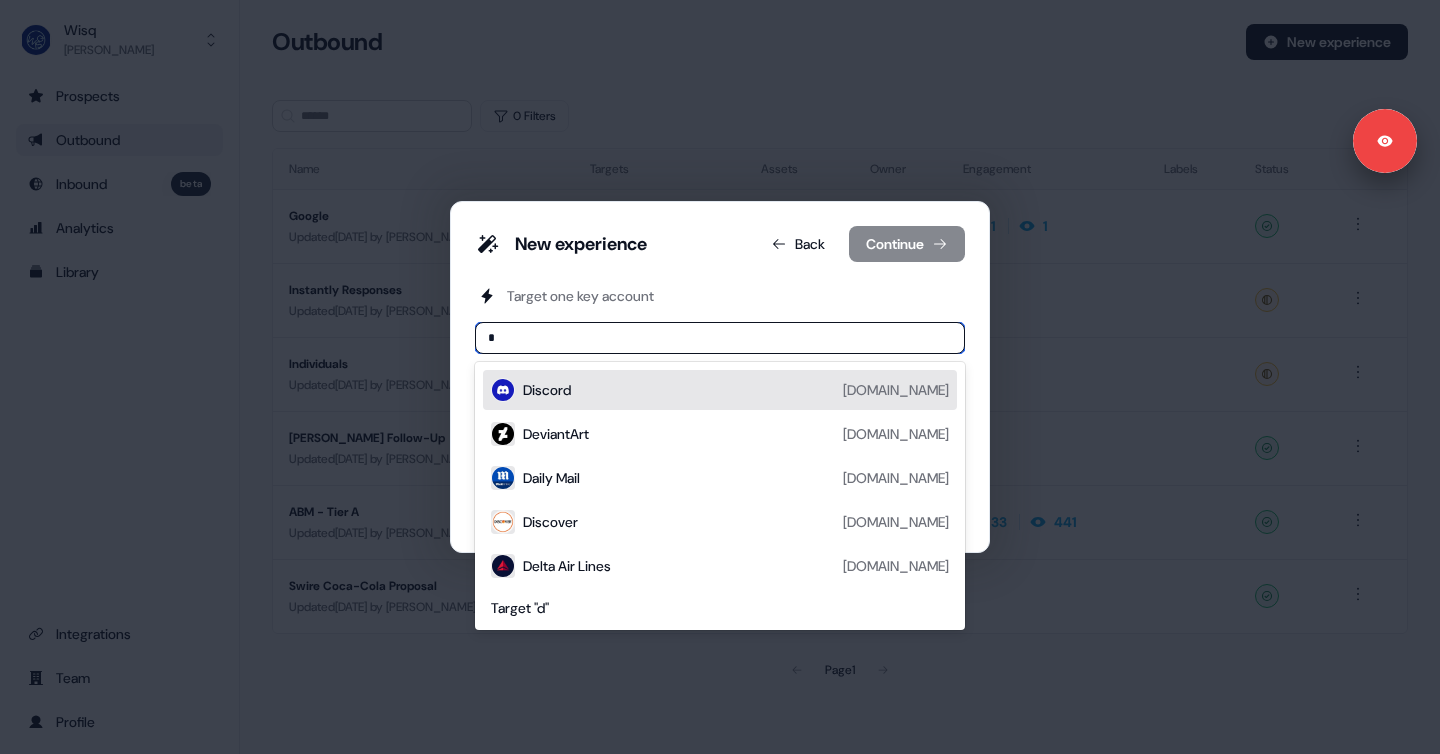 click on "Discord" at bounding box center [547, 390] 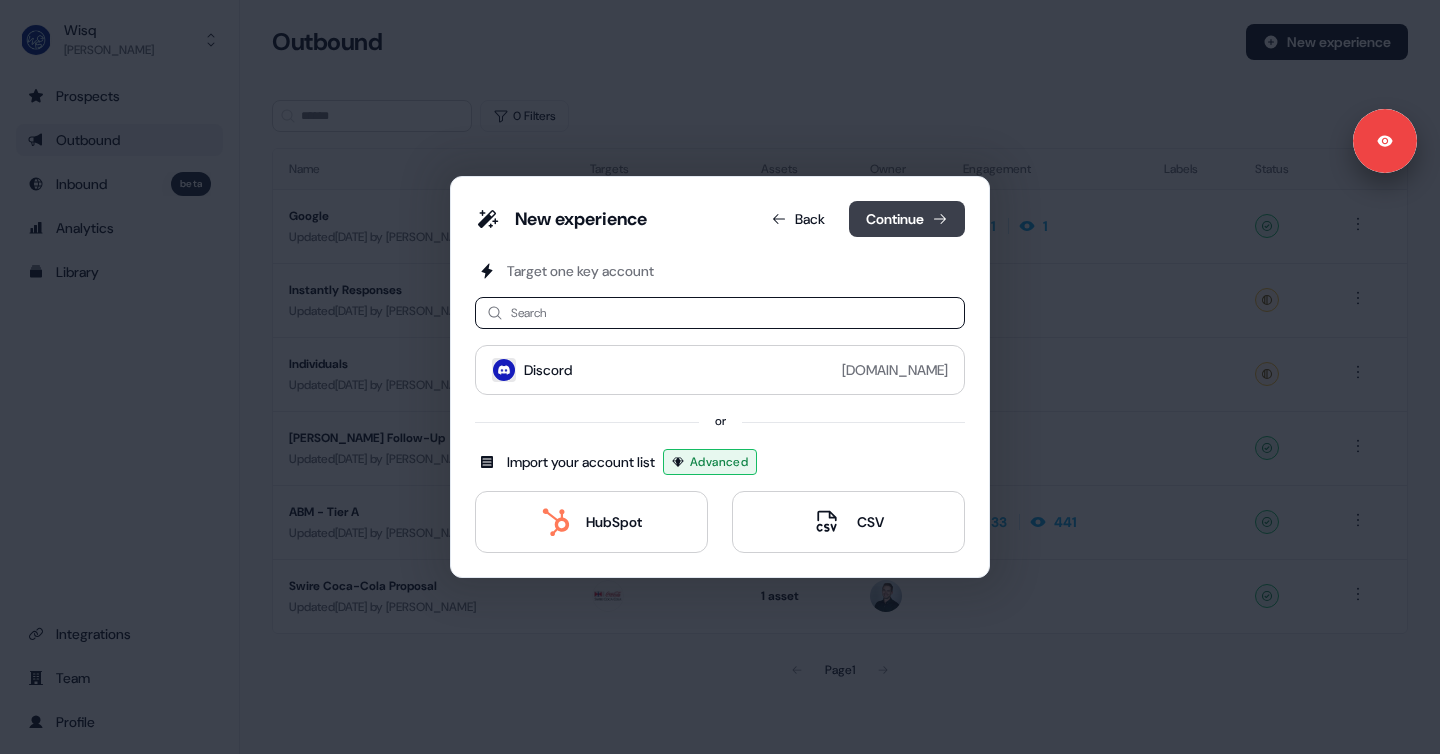 click on "Continue" at bounding box center [907, 219] 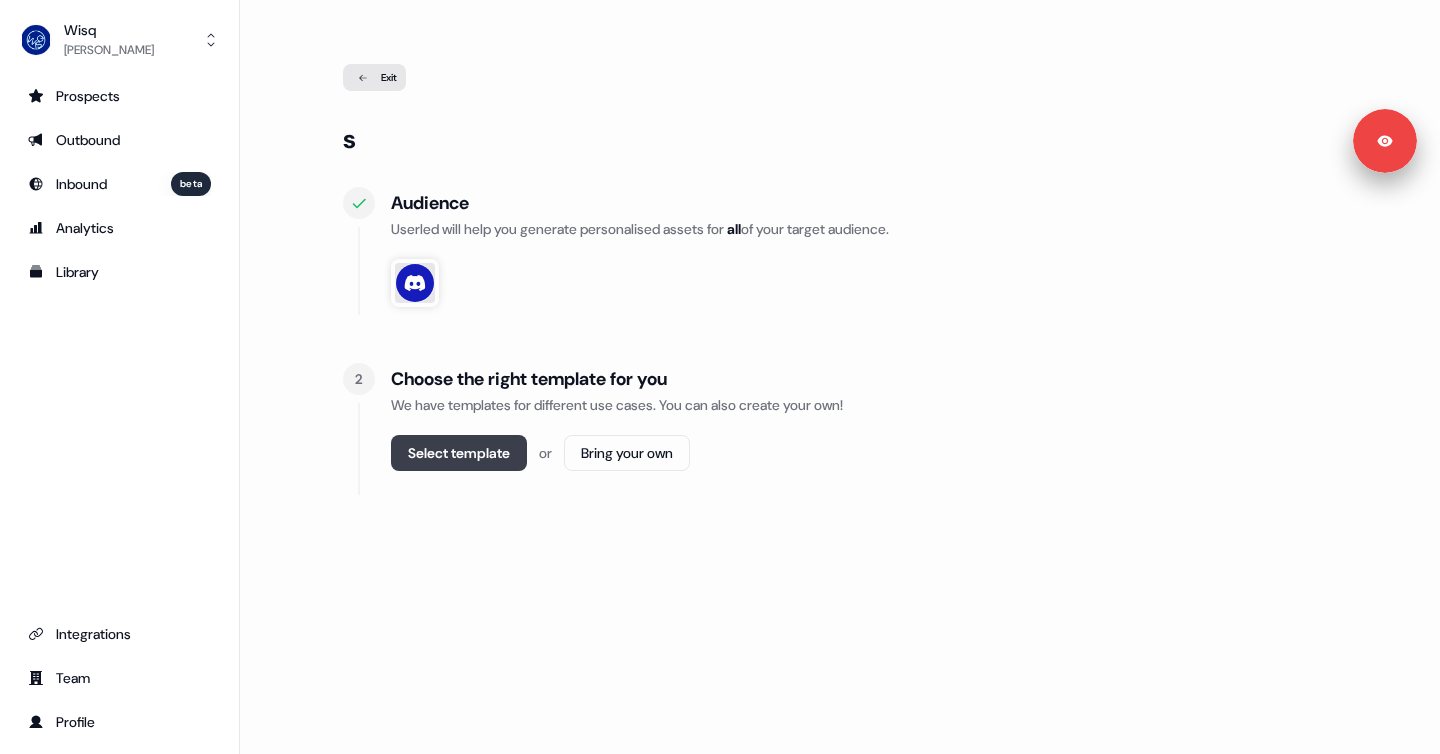 click on "Select template" at bounding box center [459, 453] 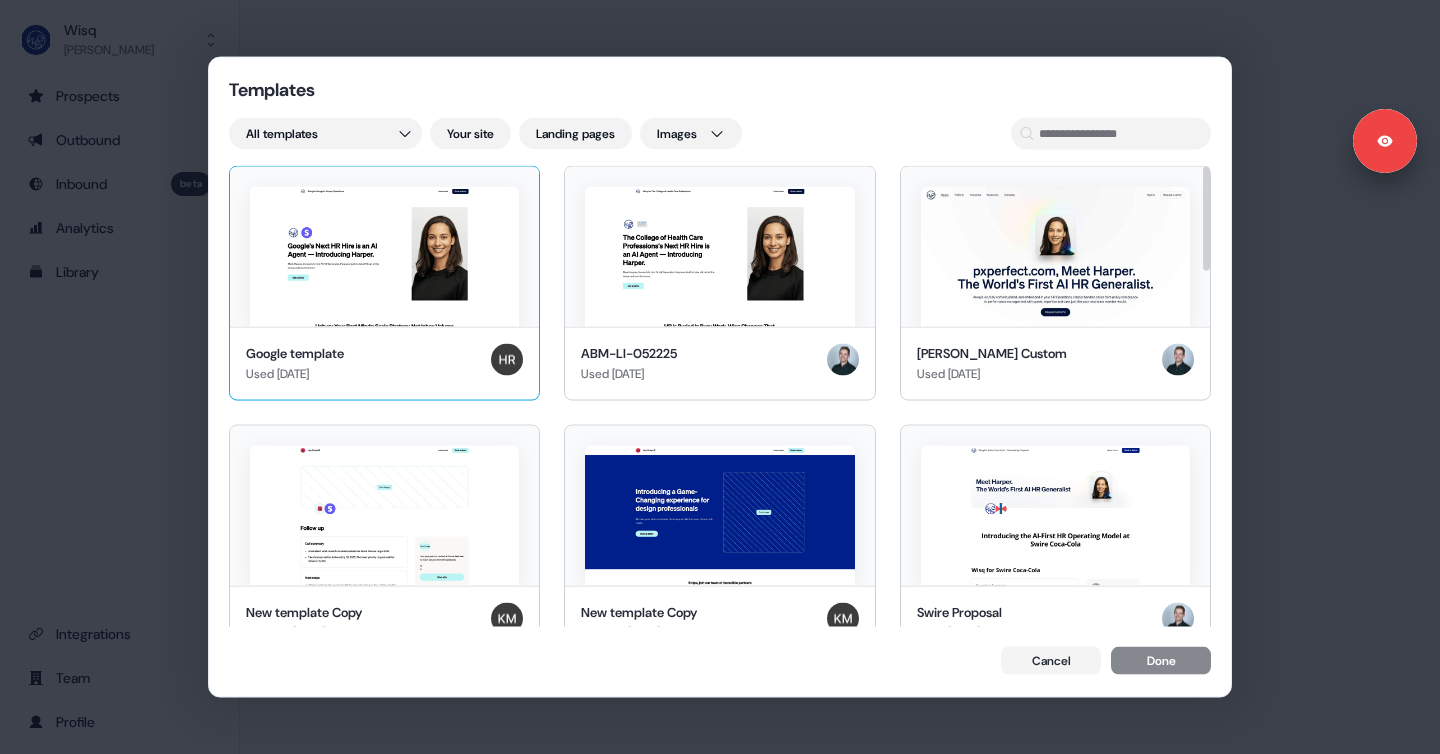 click at bounding box center (384, 257) 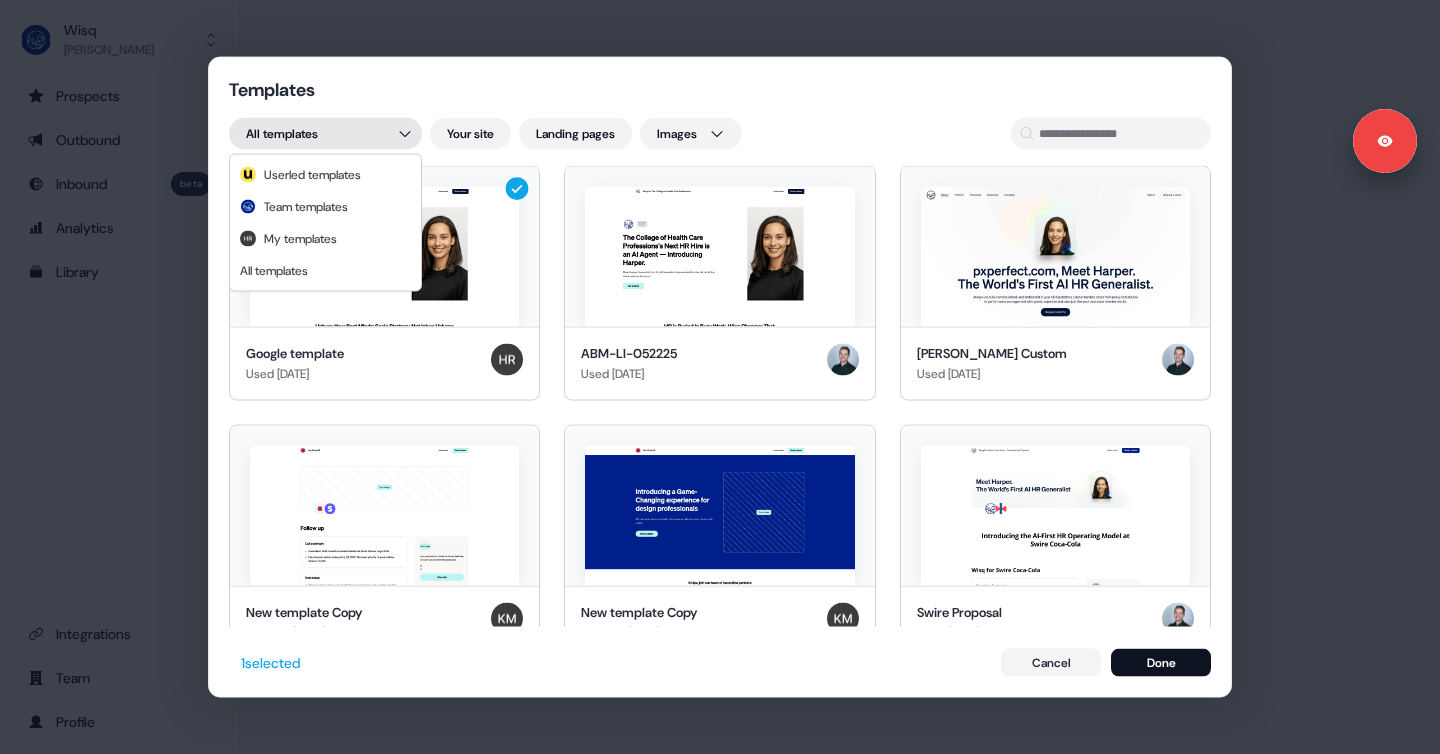 click on "Templates All   templates Your site Landing pages Images Google template Used [DATE] ABM-LI-052225 Used [DATE] [PERSON_NAME] Custom Used [DATE] New template Copy Created [DATE] New template Copy Created [DATE] Swire Proposal Used [DATE] Proposal Template Updated [DATE] New template Copy Updated [DATE] Outreach (Starter) Userled template Post-demo follow-up Userled template Post-discovery follow-up Userled template Webinar Userled template Industry (starter) Userled template LinkedIn Square Userled template LinkedIn Landscape Userled template Meta Square Userled template Meta Landscape Userled template Google Rectangle Userled template Google Banner Userled template Email banner Userled template Email Landscape Userled template Custom Image Userled template 1  selected Cancel Done" at bounding box center (720, 377) 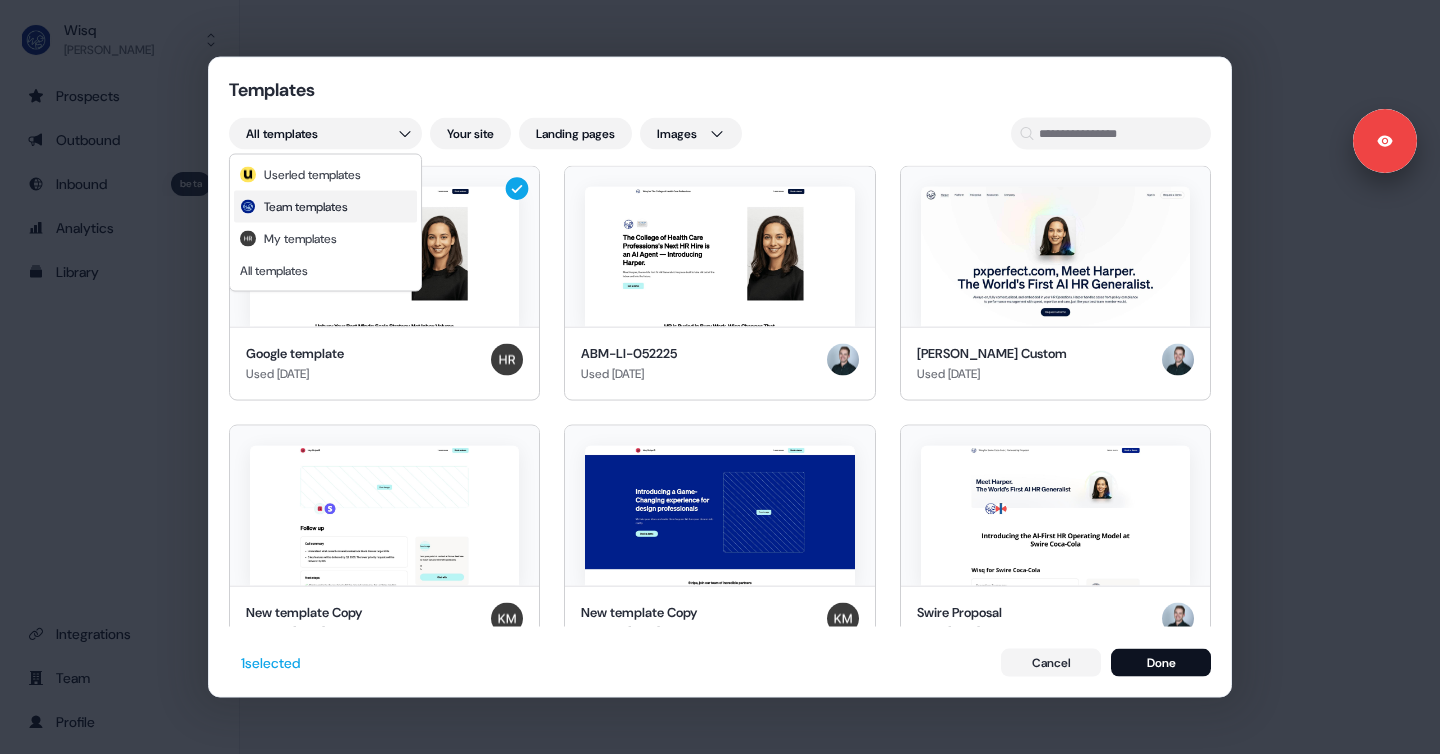 click on "Team templates" at bounding box center (325, 207) 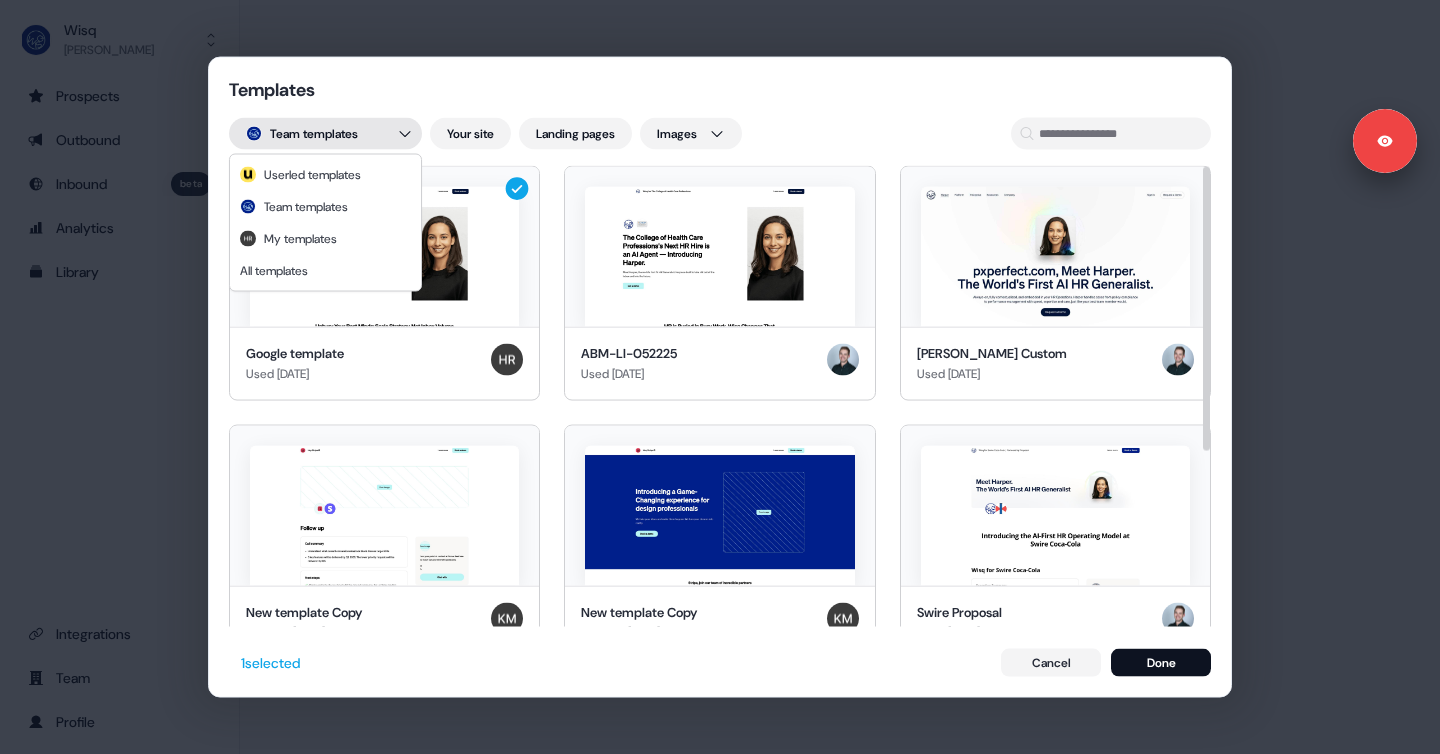 click on "Templates Team   templates Your site Landing pages Images Google template Used [DATE] ABM-LI-052225 Used [DATE] [PERSON_NAME] Custom Used [DATE] New template Copy Created [DATE] New template Copy Created [DATE] Swire Proposal Used [DATE] Proposal Template Updated [DATE] New template Copy Updated [DATE] 1  selected Cancel Done" at bounding box center [720, 377] 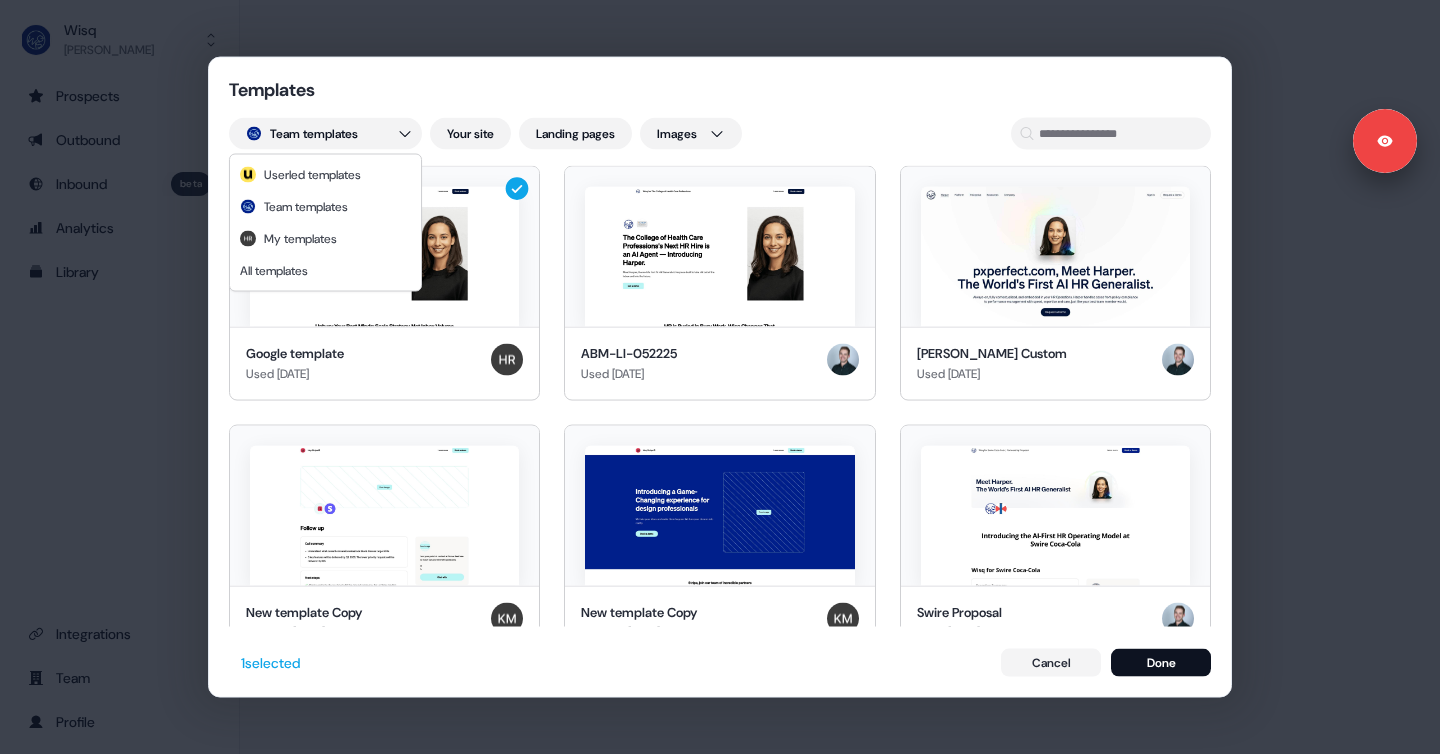 click on "Templates Team   templates Your site Landing pages Images Google template Used [DATE] ABM-LI-052225 Used [DATE] [PERSON_NAME] Custom Used [DATE] New template Copy Created [DATE] New template Copy Created [DATE] Swire Proposal Used [DATE] Proposal Template Updated [DATE] New template Copy Updated [DATE] 1  selected Cancel Done" at bounding box center (720, 377) 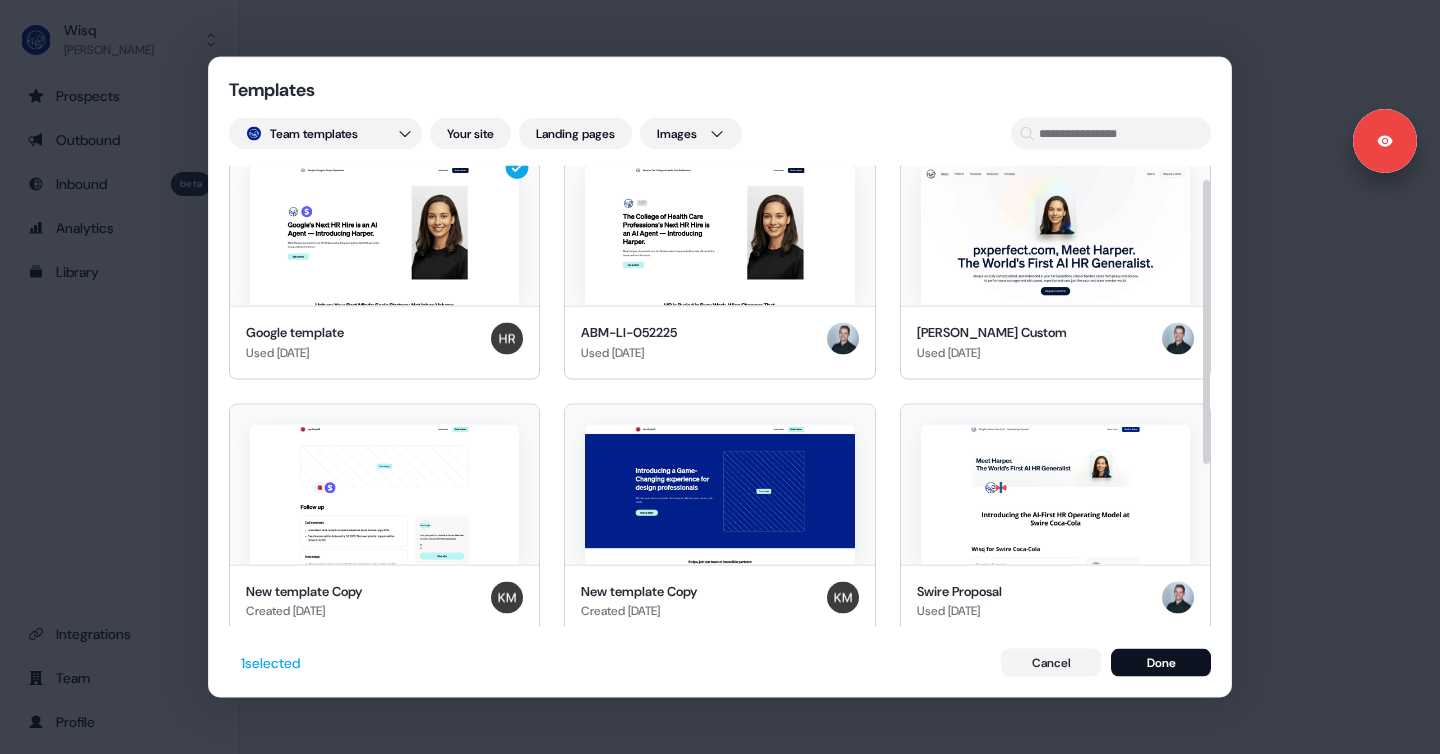 scroll, scrollTop: 0, scrollLeft: 0, axis: both 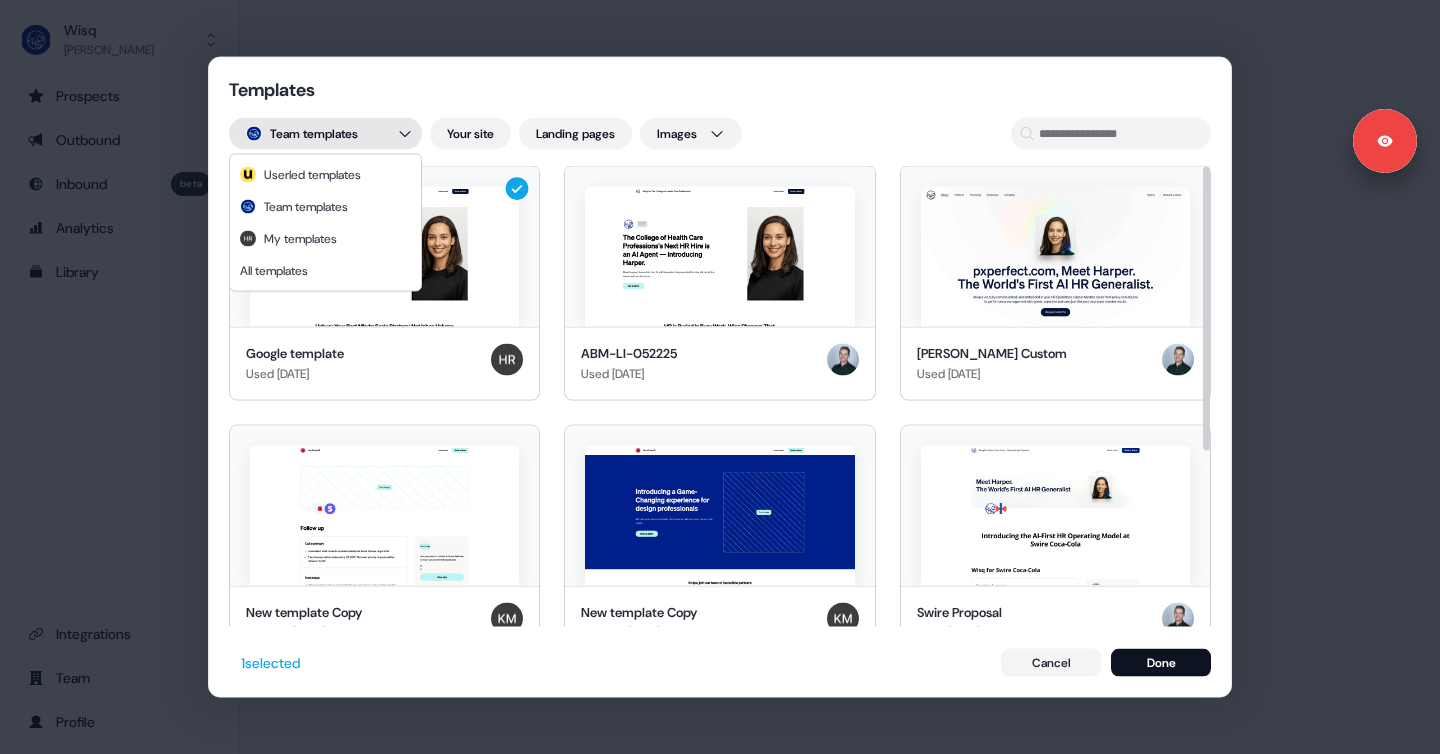 click on "Templates Team   templates Your site Landing pages Images Google template Used [DATE] ABM-LI-052225 Used [DATE] [PERSON_NAME] Custom Used [DATE] New template Copy Created [DATE] New template Copy Created [DATE] Swire Proposal Used [DATE] Proposal Template Updated [DATE] New template Copy Updated [DATE] 1  selected Cancel Done" at bounding box center [720, 377] 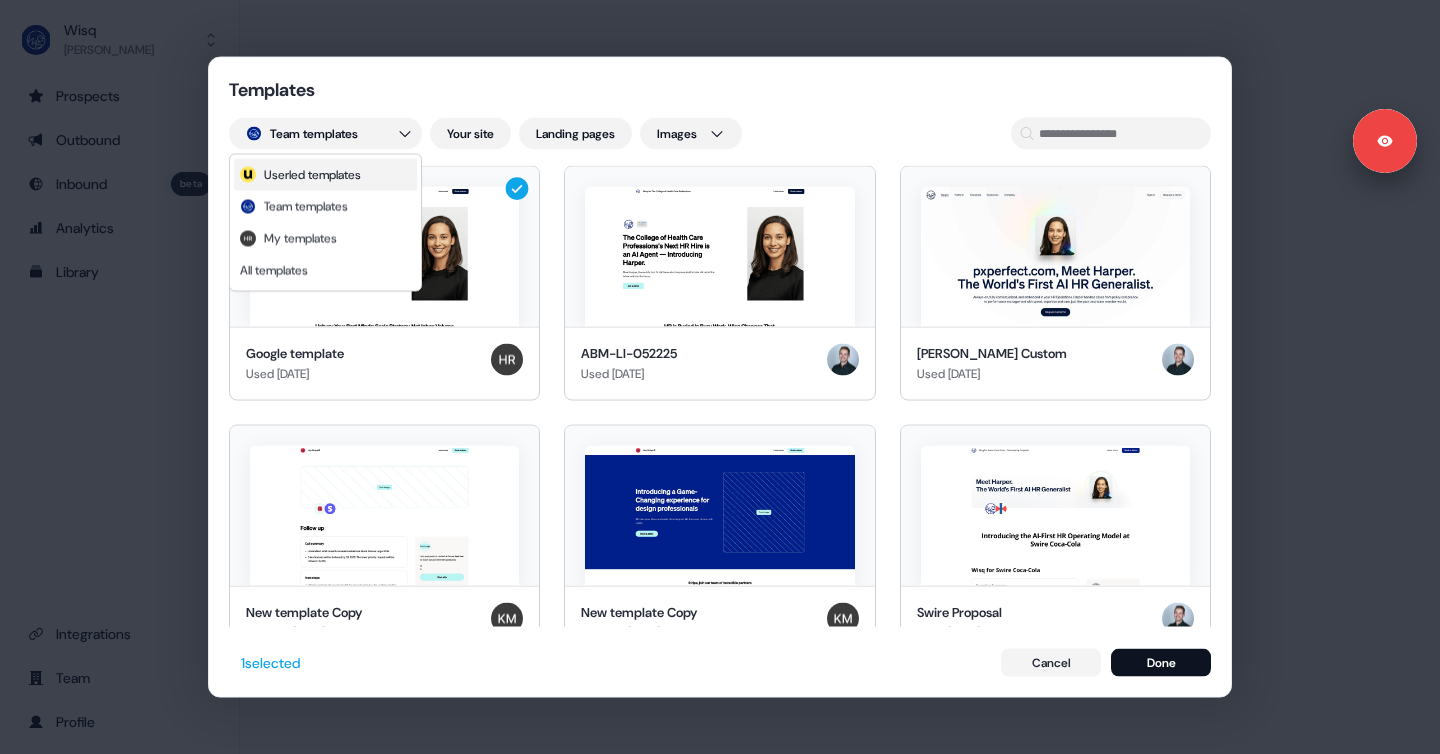 click on "Userled templates" at bounding box center [312, 175] 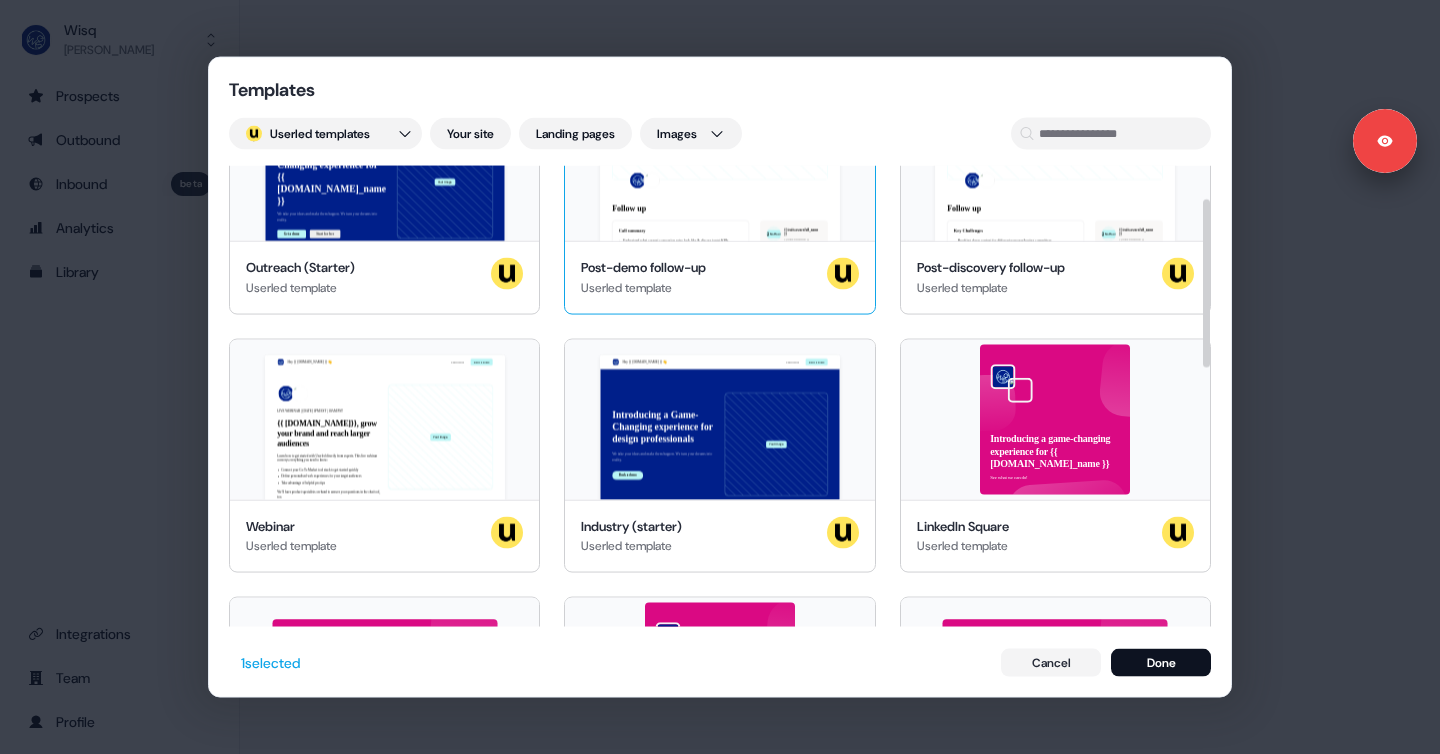 scroll, scrollTop: 90, scrollLeft: 0, axis: vertical 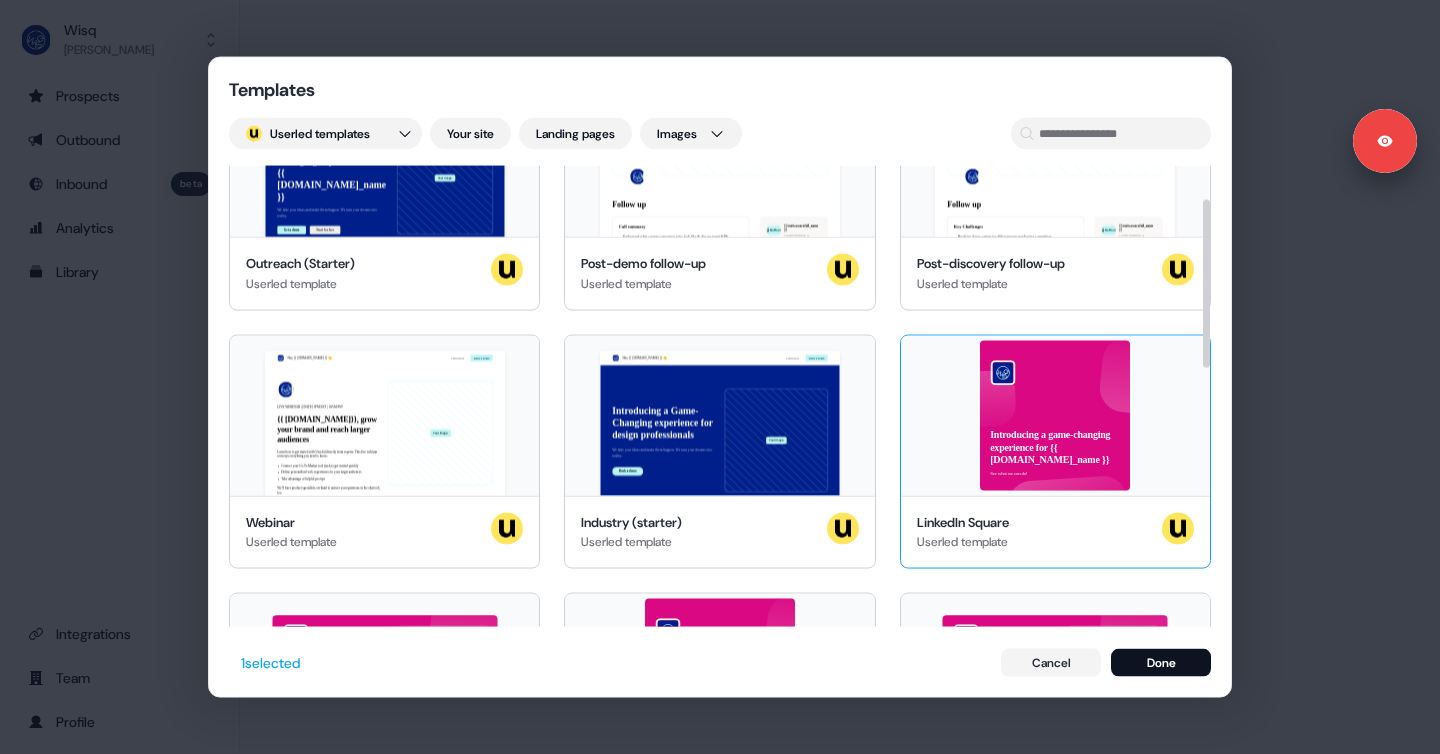 click on "Introducing a game-changing experience for {{ [DOMAIN_NAME]_name }} See what we can do!" at bounding box center (1055, 415) 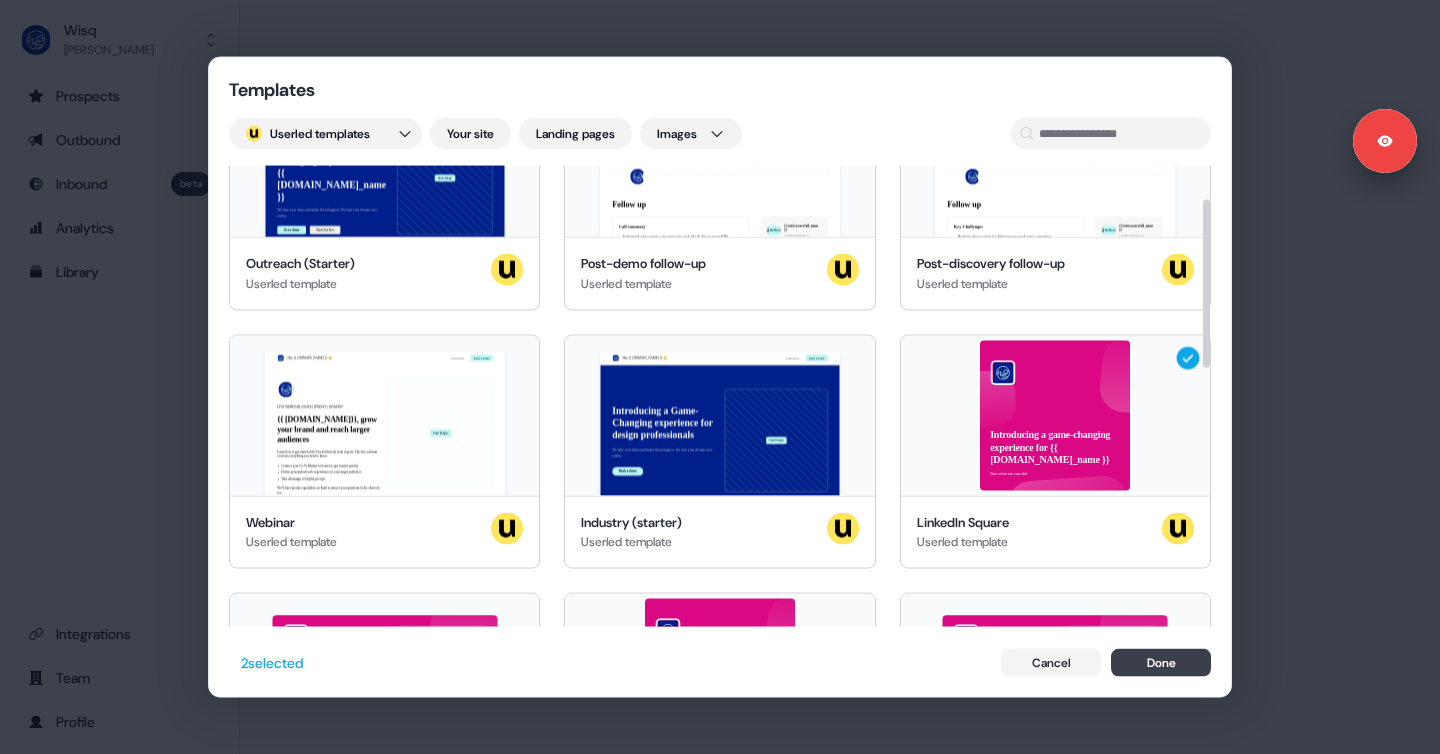 click on "Done" at bounding box center [1161, 662] 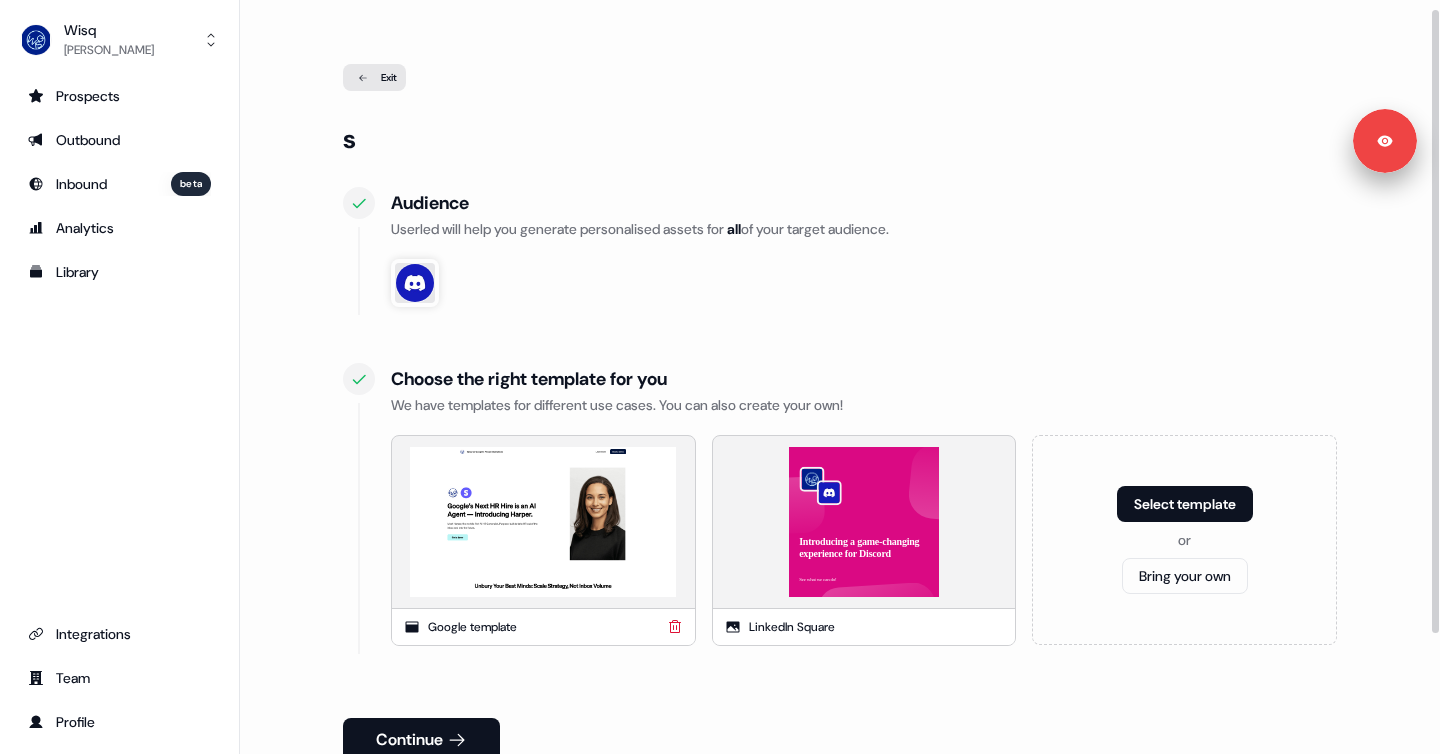 scroll, scrollTop: 90, scrollLeft: 0, axis: vertical 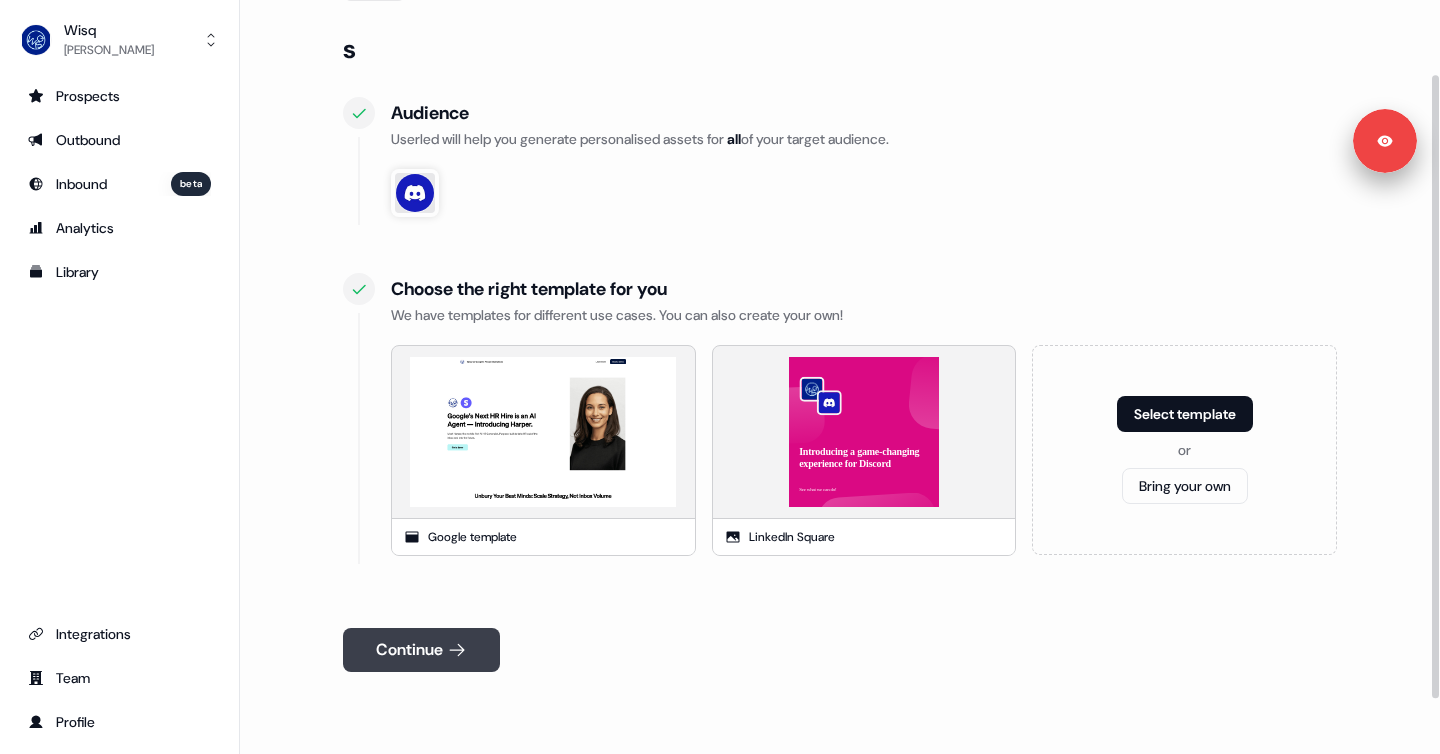 click 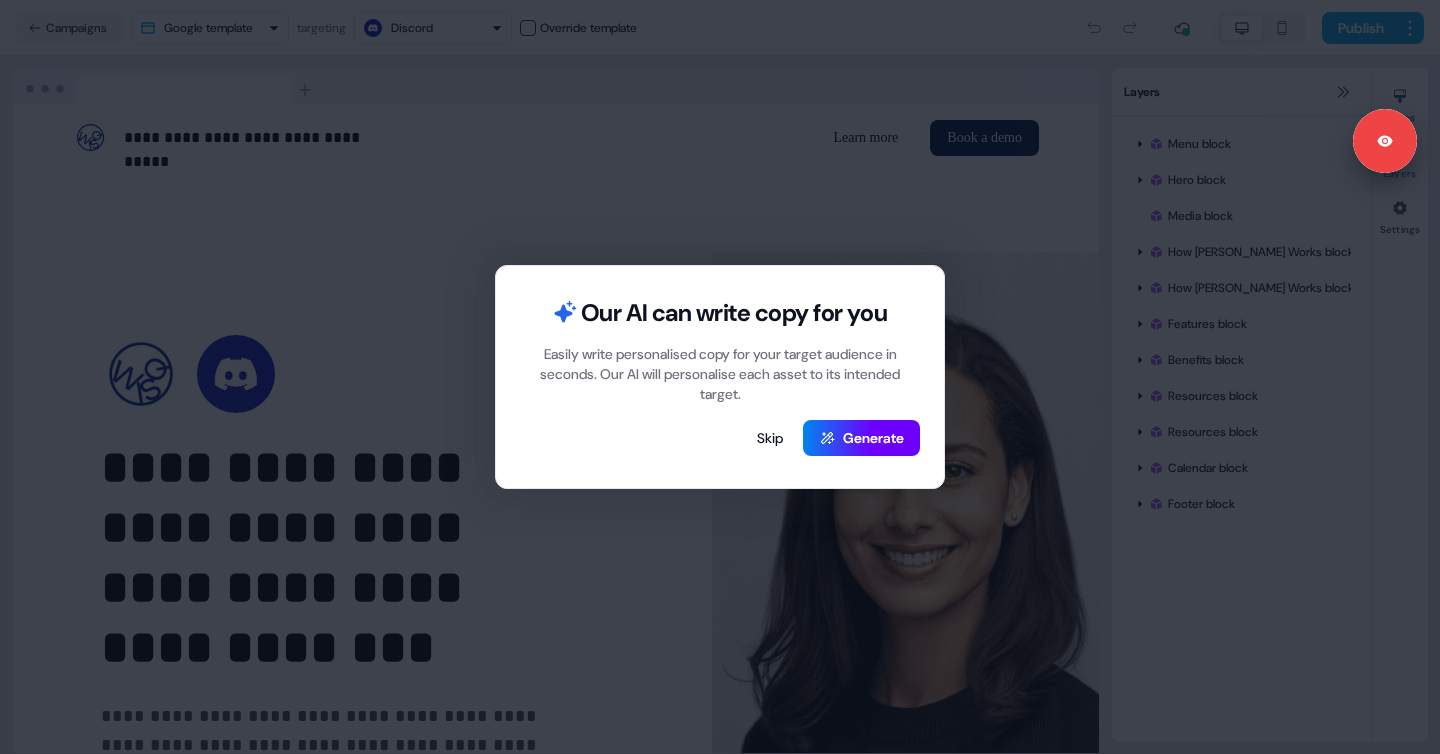 scroll, scrollTop: 0, scrollLeft: 0, axis: both 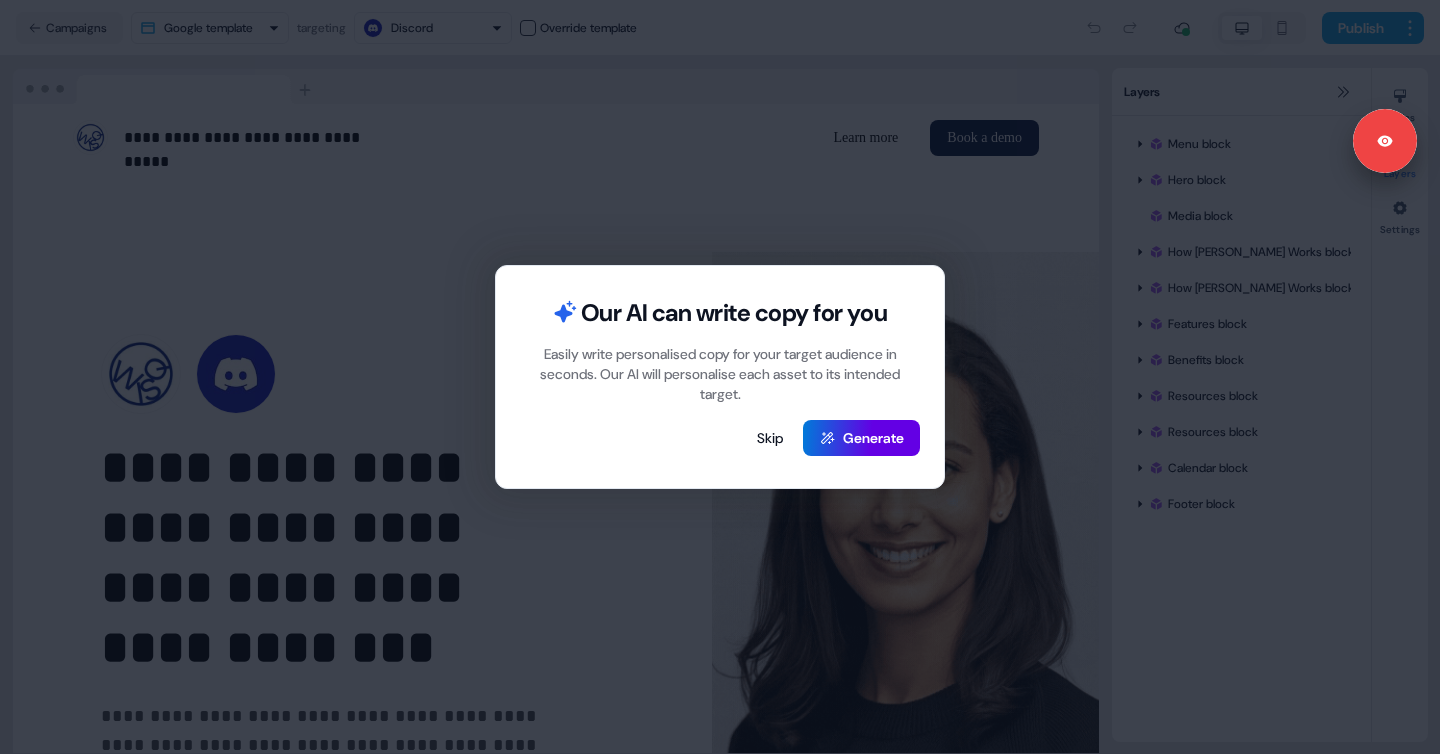 click on "Easily write personalised copy for your target audience in seconds. Our AI will personalise each asset to its intended target." at bounding box center (720, 374) 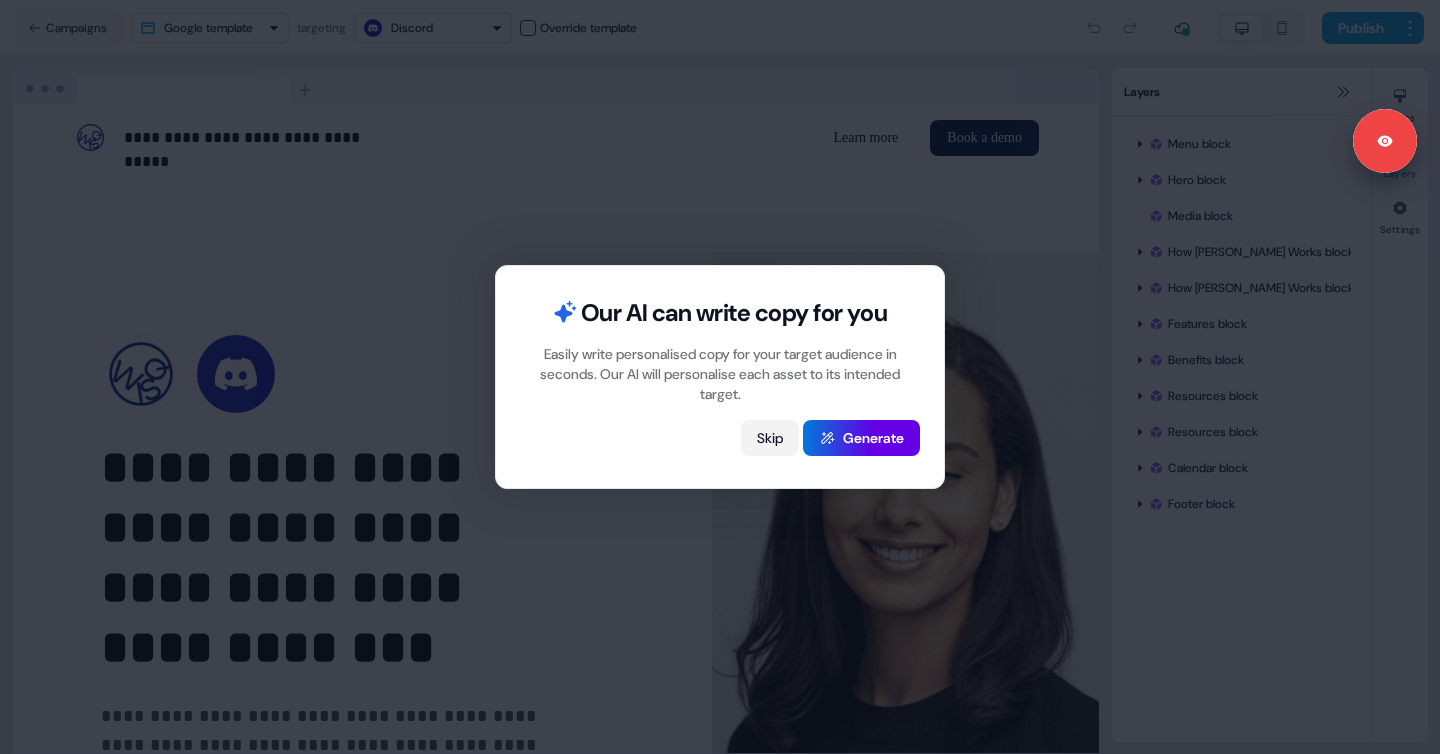 click on "Skip" at bounding box center [770, 438] 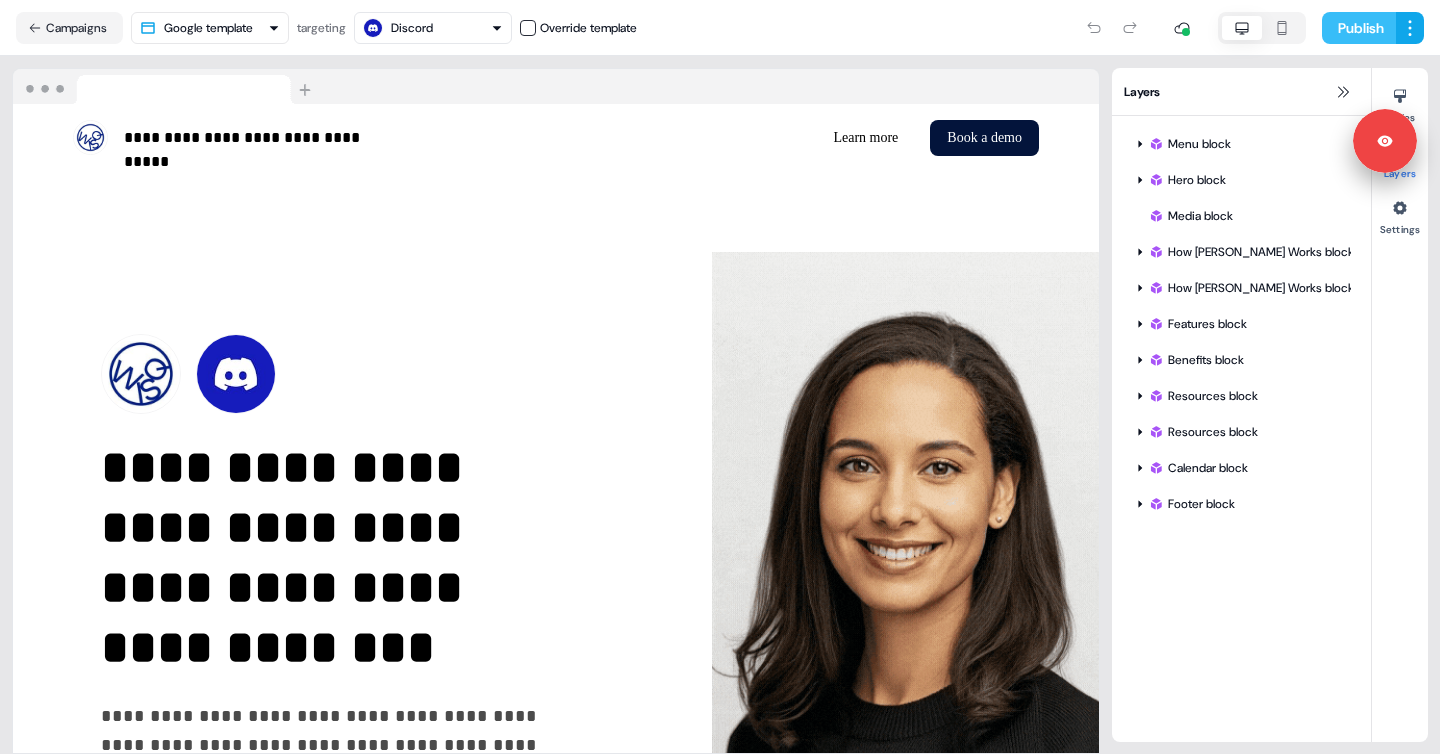 click on "Publish" at bounding box center (1359, 28) 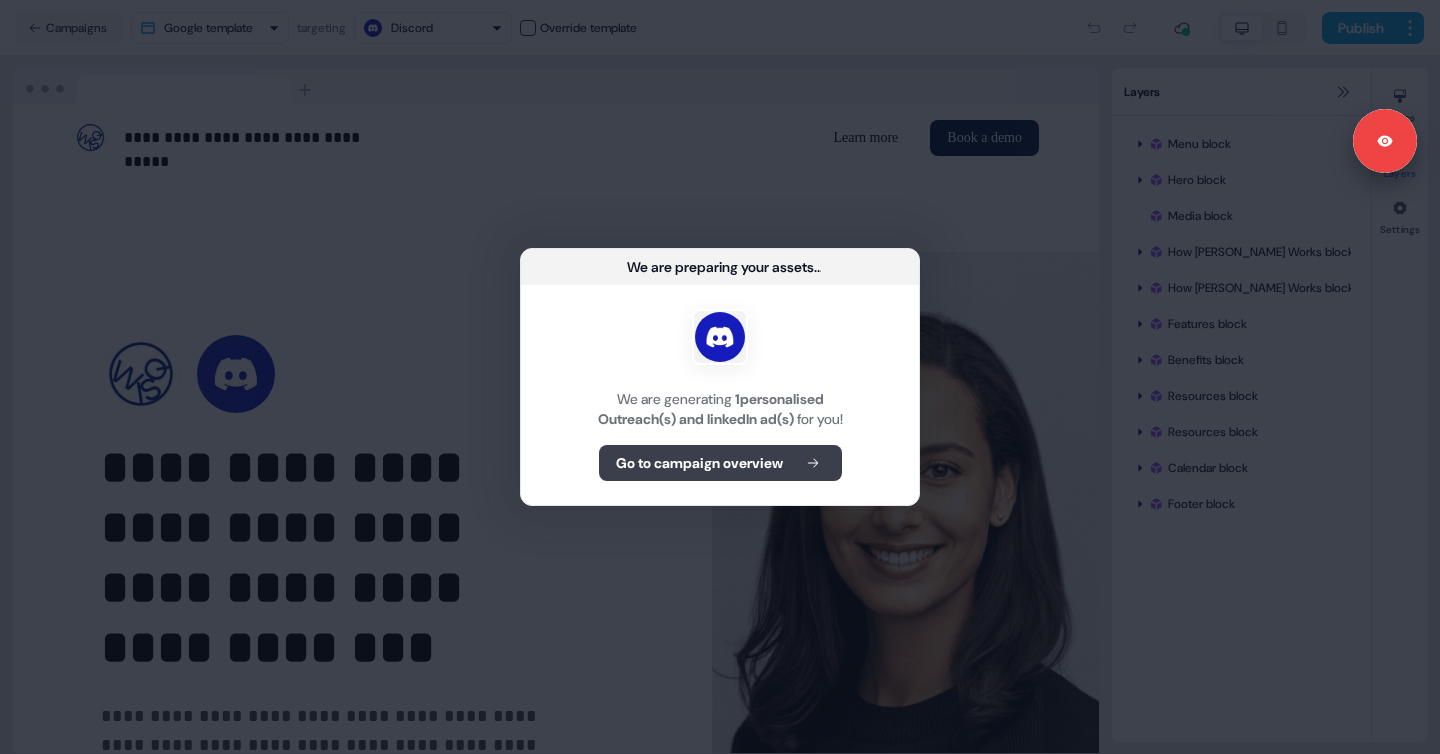 click on "Go to campaign overview" at bounding box center [699, 463] 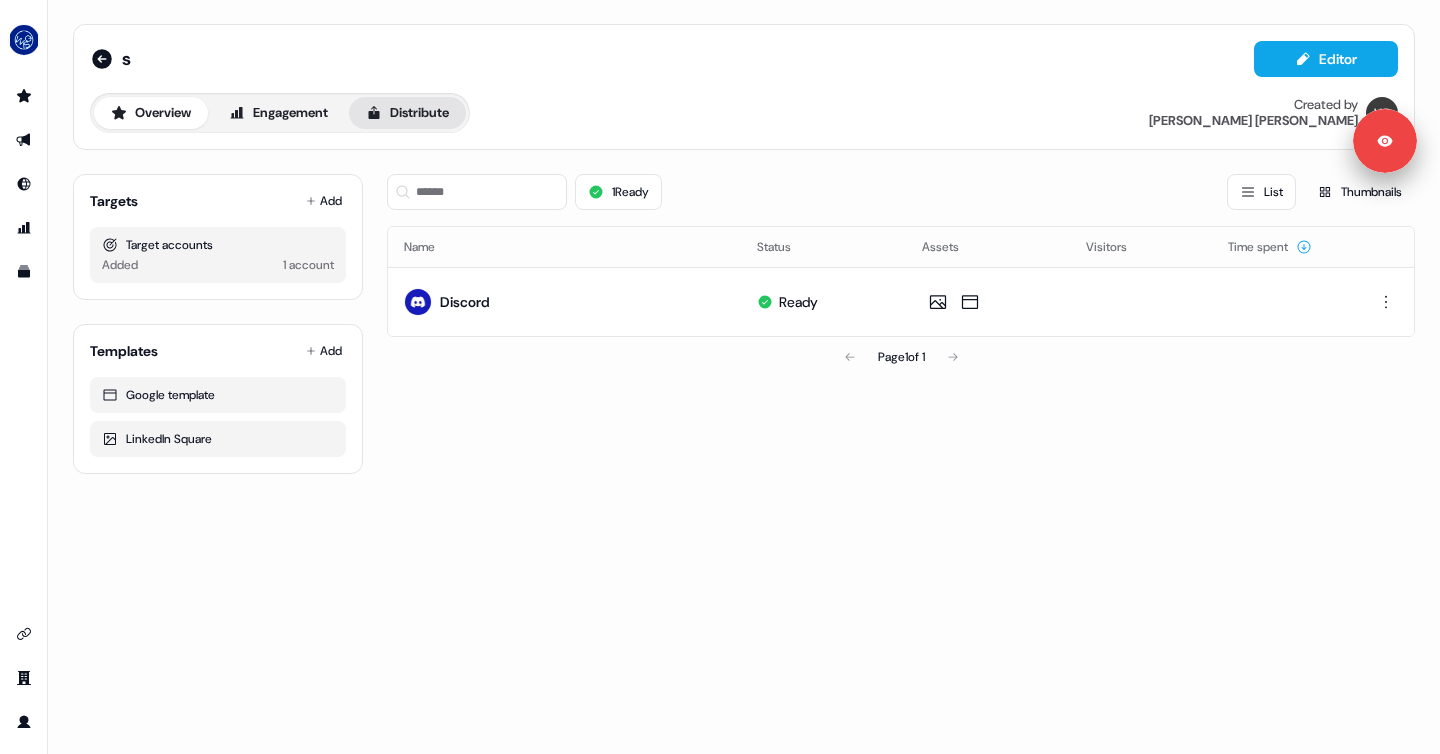 click on "Distribute" at bounding box center (407, 113) 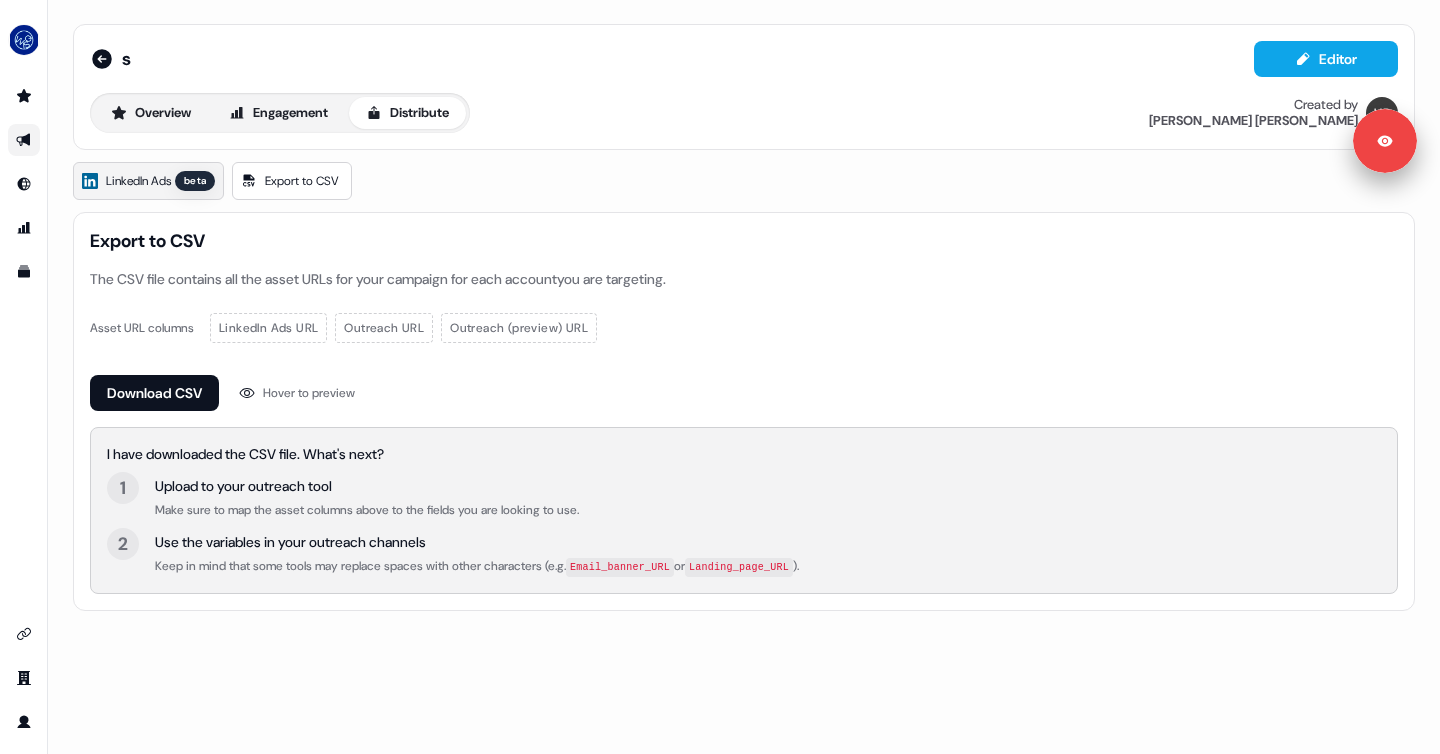 click on "LinkedIn Ads" at bounding box center (138, 181) 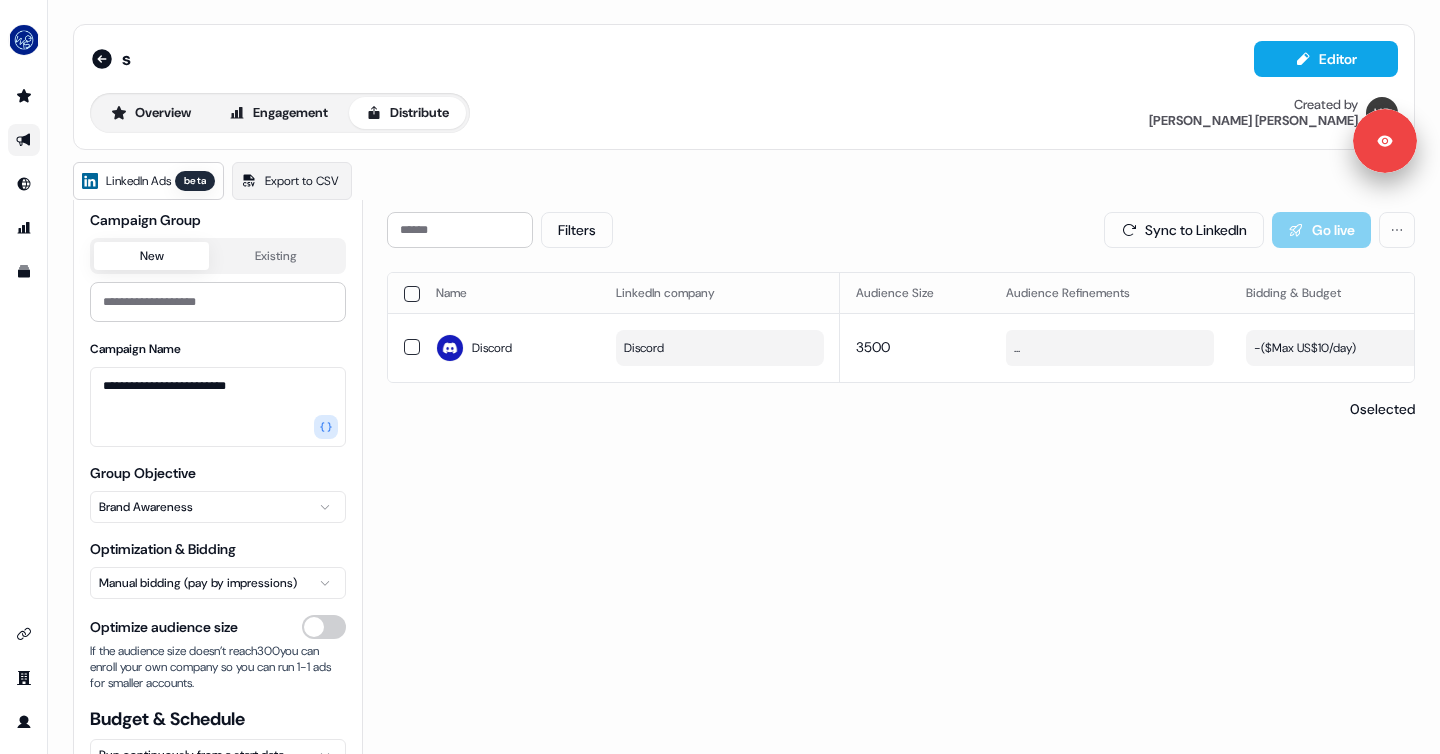 scroll, scrollTop: 192, scrollLeft: 0, axis: vertical 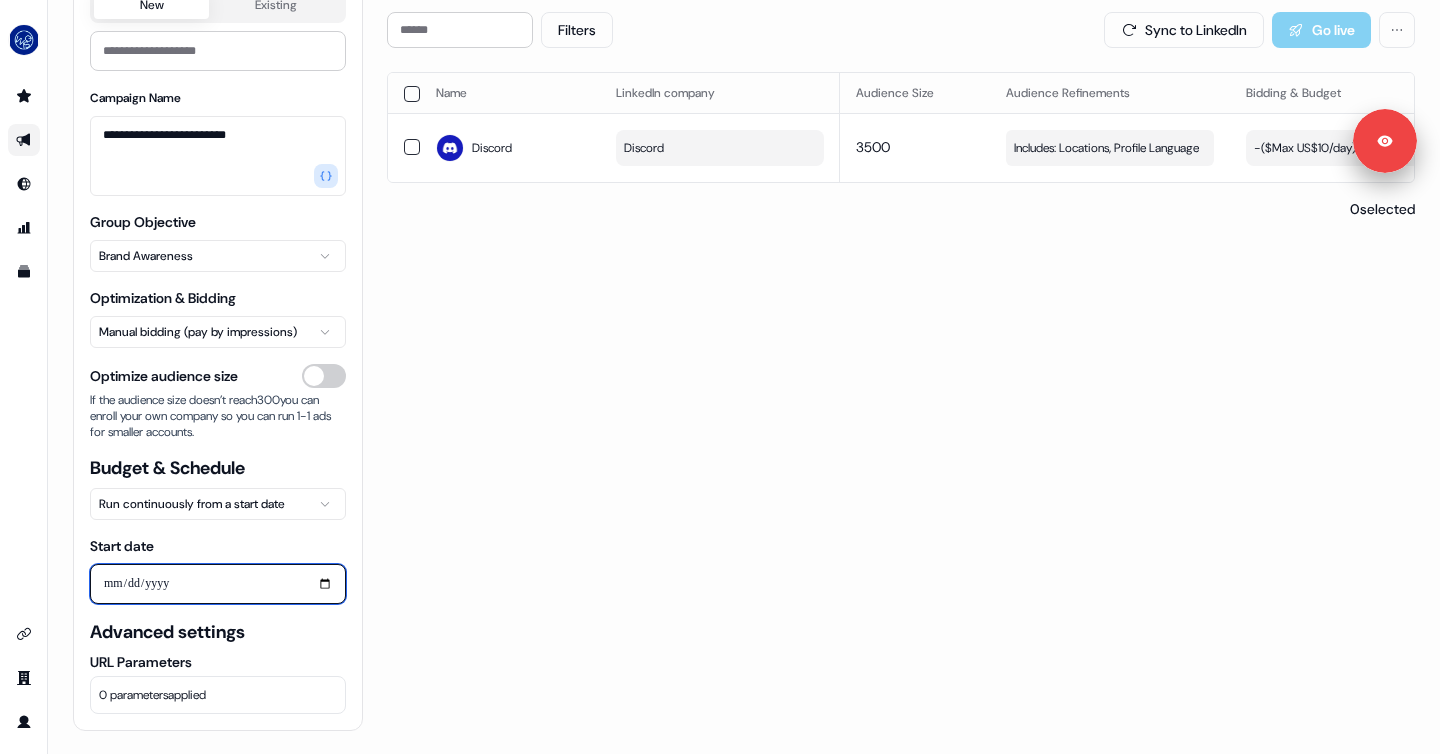 click on "Start date" at bounding box center (218, 584) 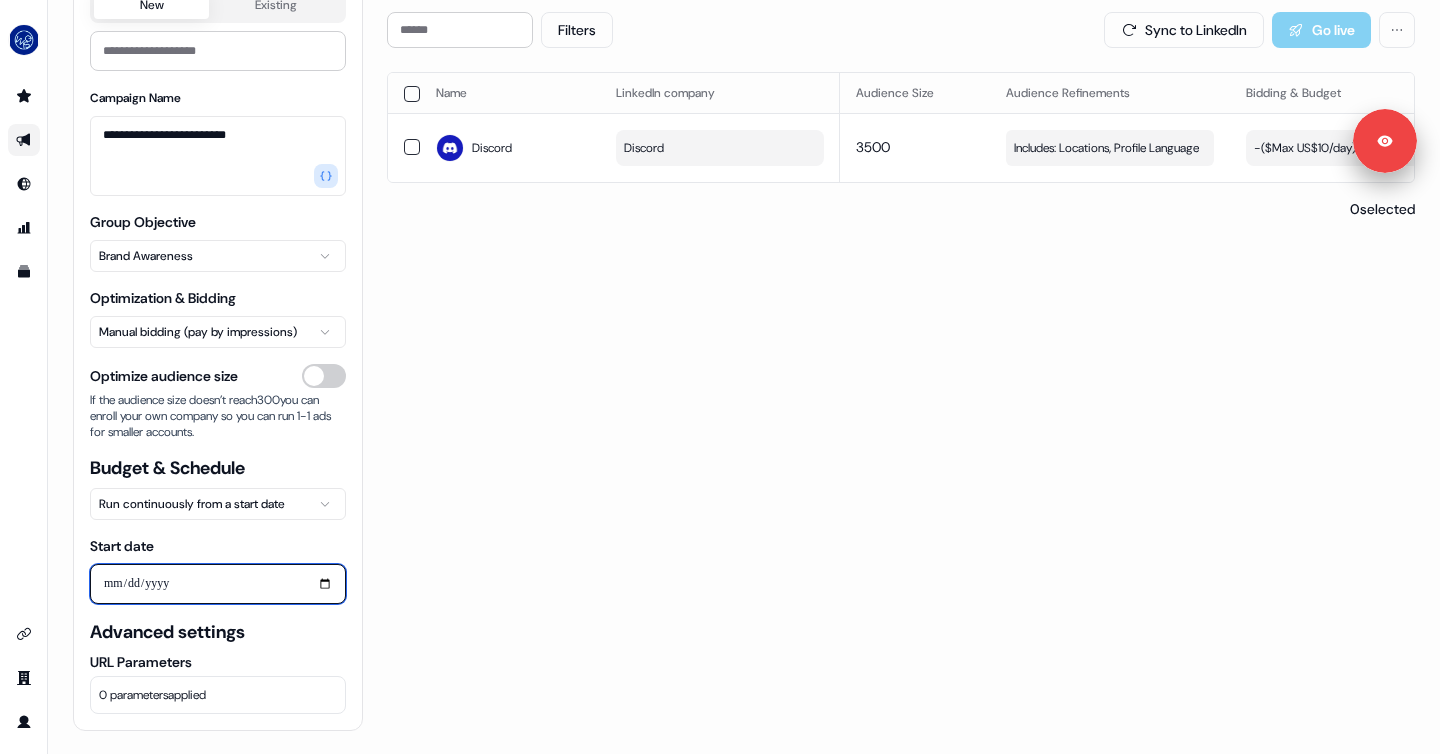 click on "Start date" at bounding box center [218, 584] 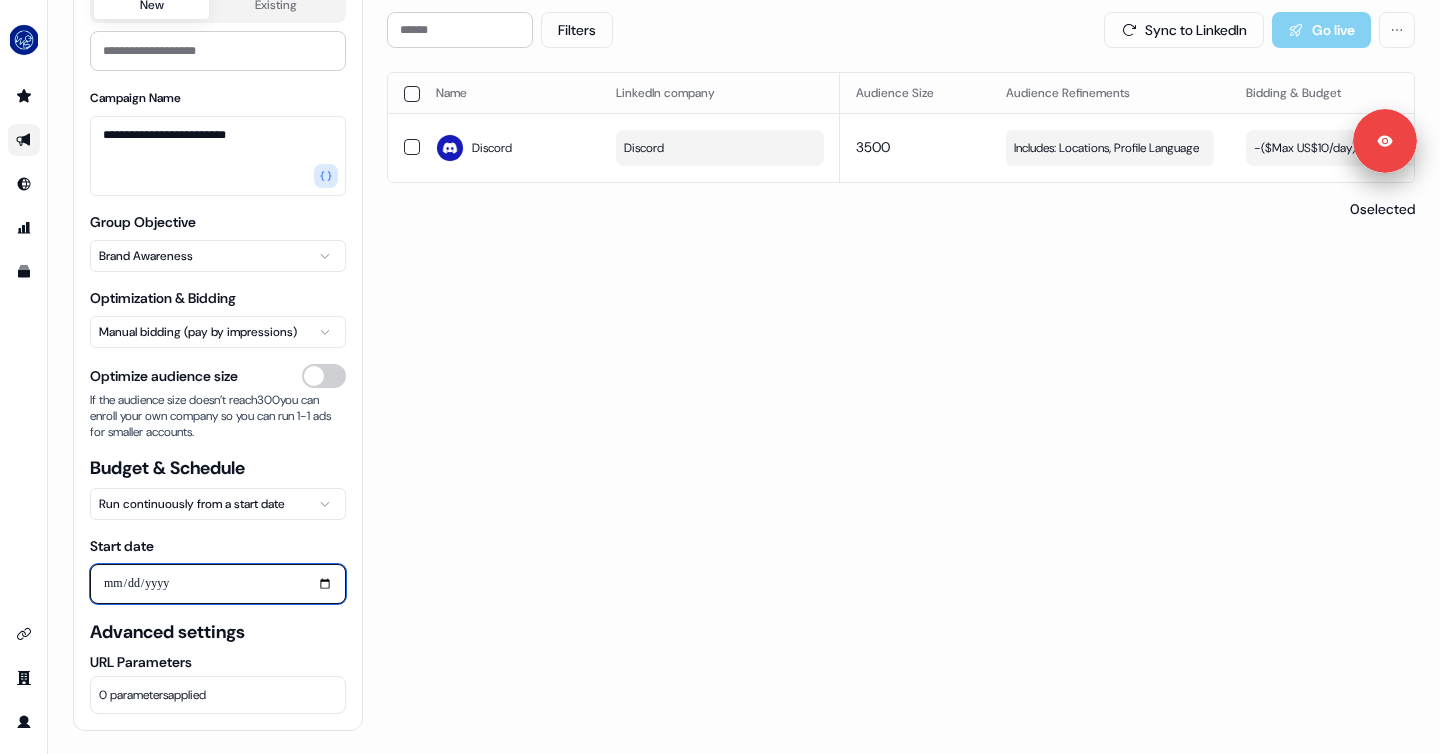 type on "**********" 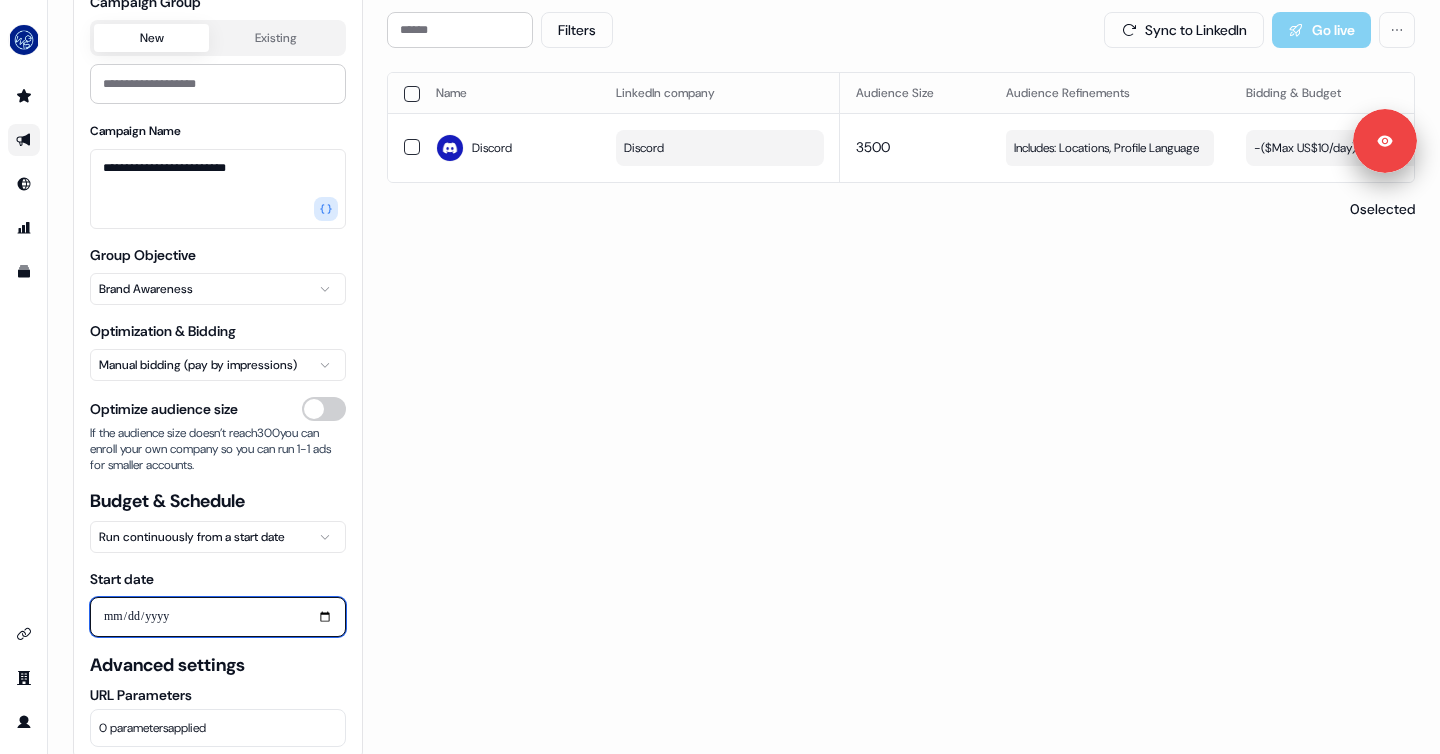 scroll, scrollTop: 0, scrollLeft: 0, axis: both 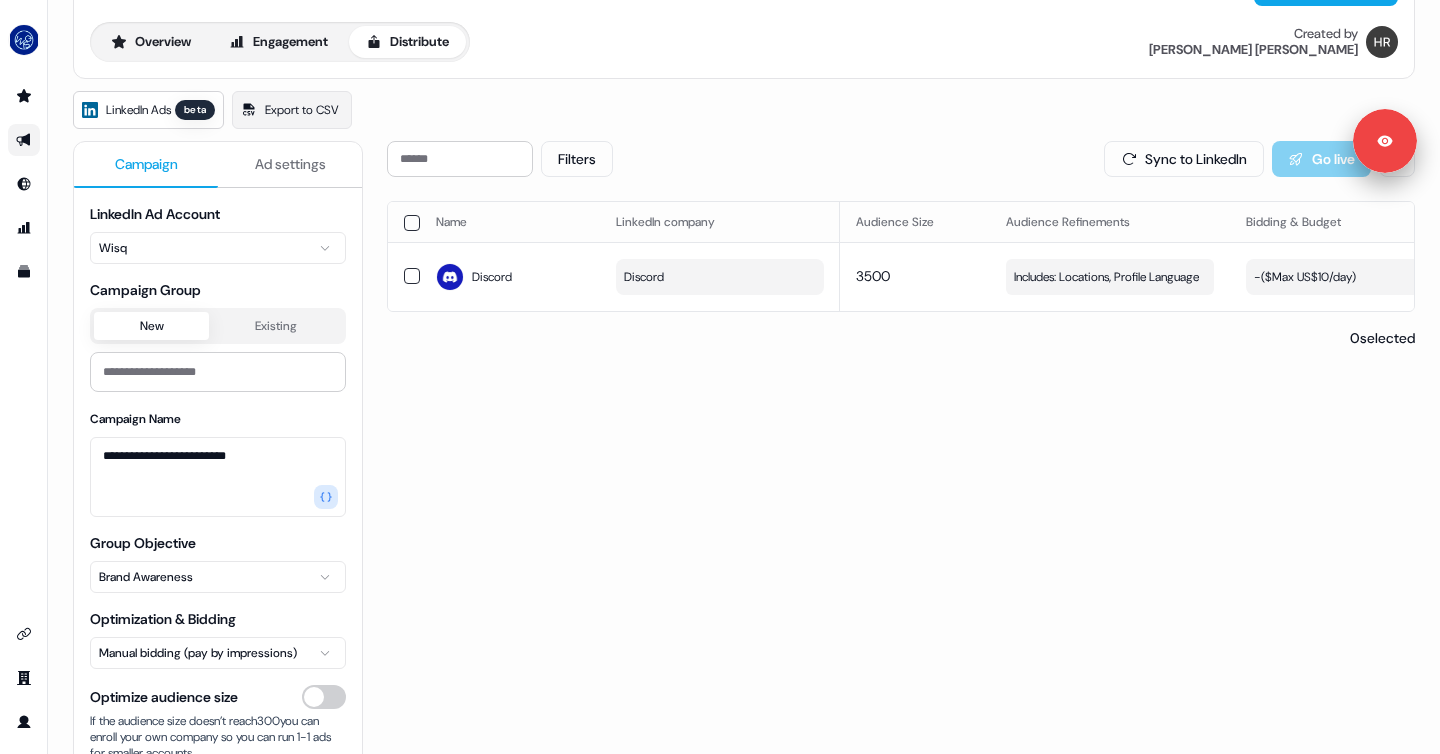click on "Ad settings" at bounding box center (290, 164) 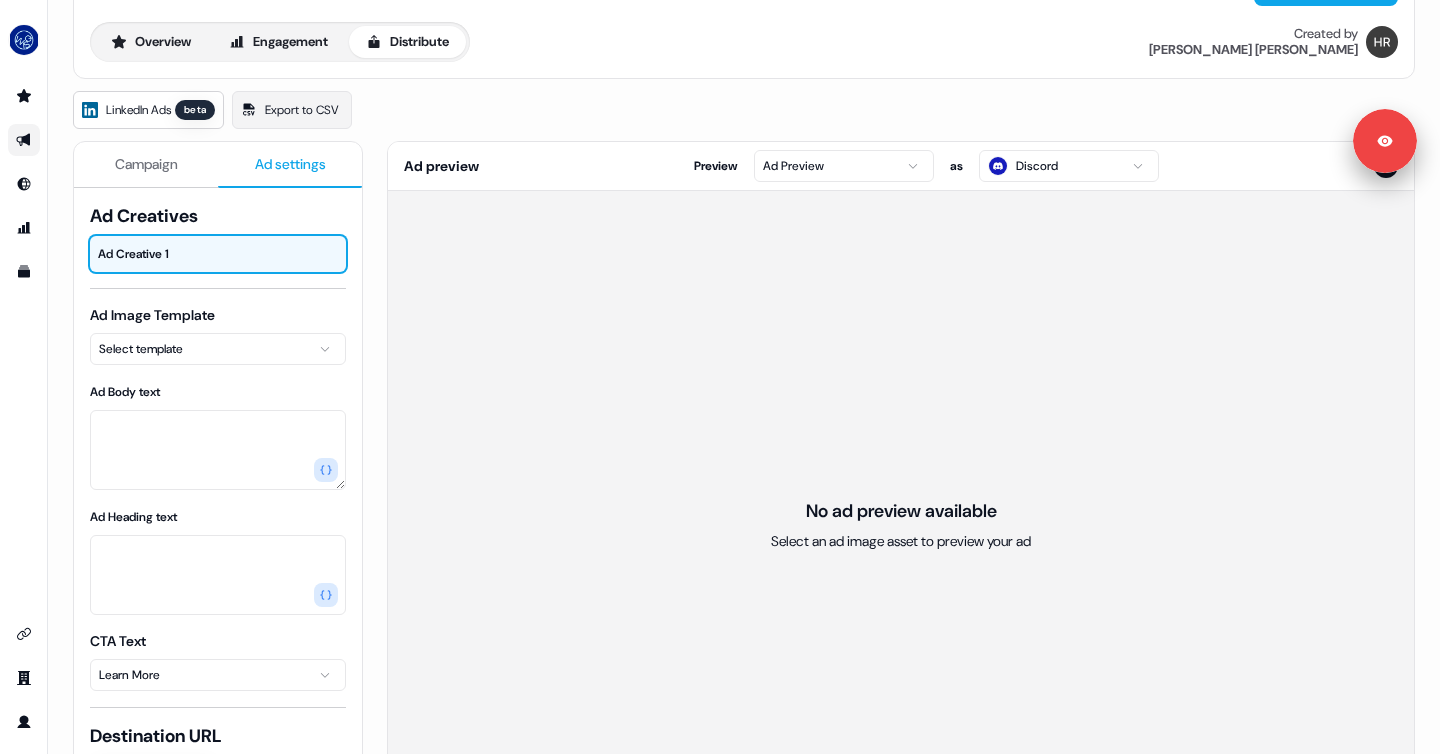 click on "Signed in as [PERSON_NAME] Sign out For the best experience switch devices to a bigger screen. Go to [DOMAIN_NAME]   s Editor Overview Engagement Distribute Created by [PERSON_NAME] LinkedIn Ads beta Export to CSV Campaign Ad settings Ad Creatives Ad Creative 1 Ad Image Template Select template Ad Body text Ad Heading text CTA Text Learn More Destination URL Automatic Custom URL Automatically pair each generated Landing Page with it’s generated Image counterpart from this Outbound Experience. Landing Page Template Select template Ad preview Preview Ad Preview as Discord No ad preview available Select an ad image asset to preview your ad" at bounding box center (720, 377) 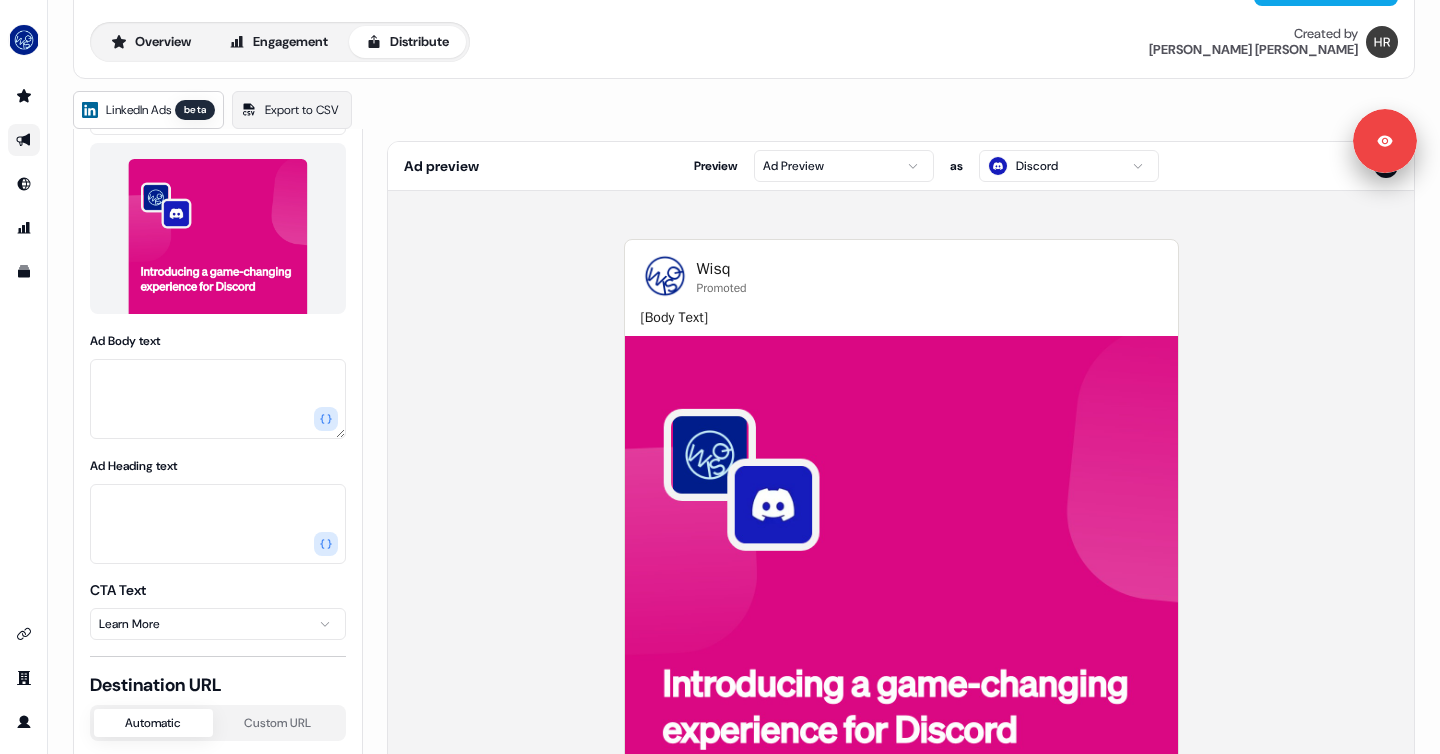 scroll, scrollTop: 271, scrollLeft: 0, axis: vertical 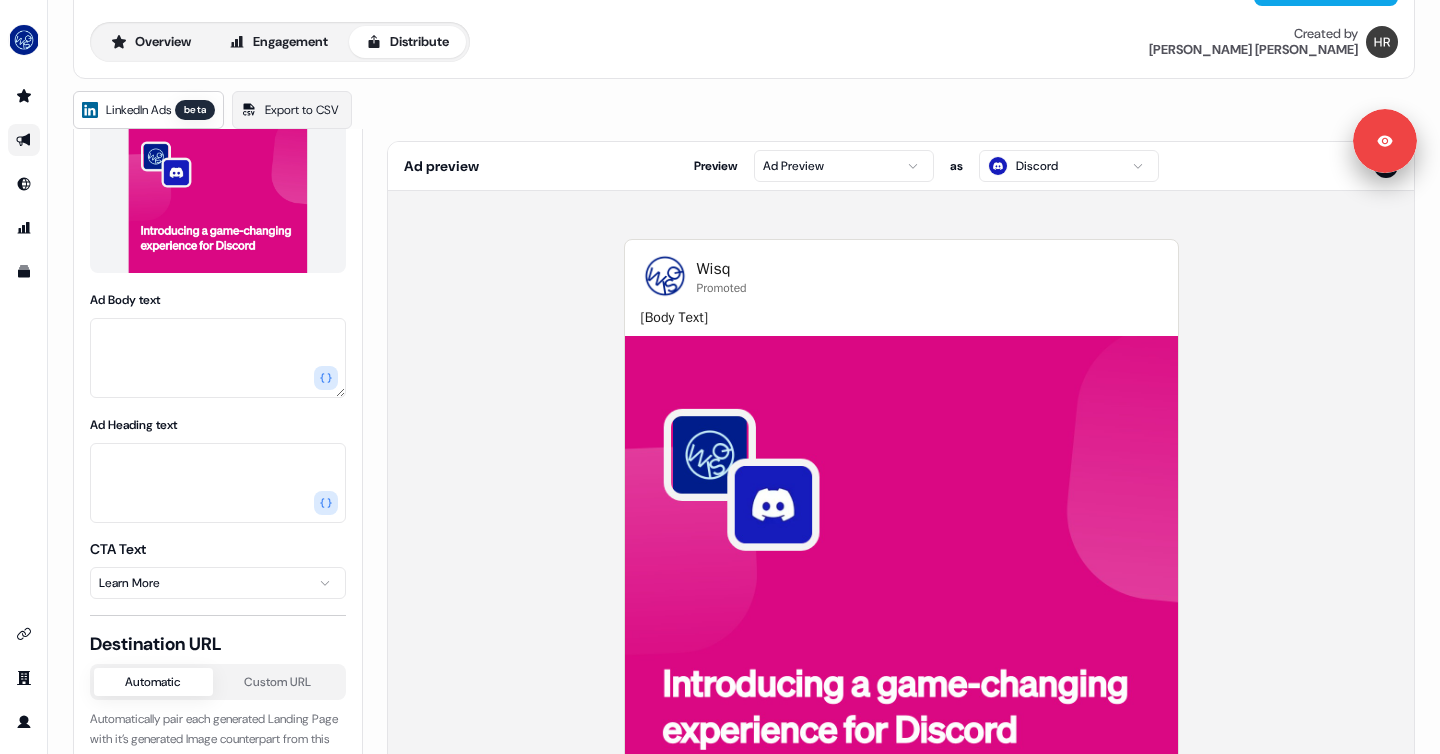 click on "Signed in as [PERSON_NAME] Sign out For the best experience switch devices to a bigger screen. Go to [DOMAIN_NAME]   s Editor Overview Engagement Distribute Created by [PERSON_NAME] LinkedIn Ads beta Export to CSV Campaign Ad settings Ad Creatives Ad Creative 1 Ad Image Template LinkedIn Square Ad Body text Ad Heading text CTA Text Learn More Destination URL Automatic Custom URL Automatically pair each generated Landing Page with it’s generated Image counterpart from this Outbound Experience. Landing Page Template Select template Ad preview Preview Ad Preview as Discord Wisq Promoted [Body Text] [Ad Heading Text] - Learn More" at bounding box center (720, 377) 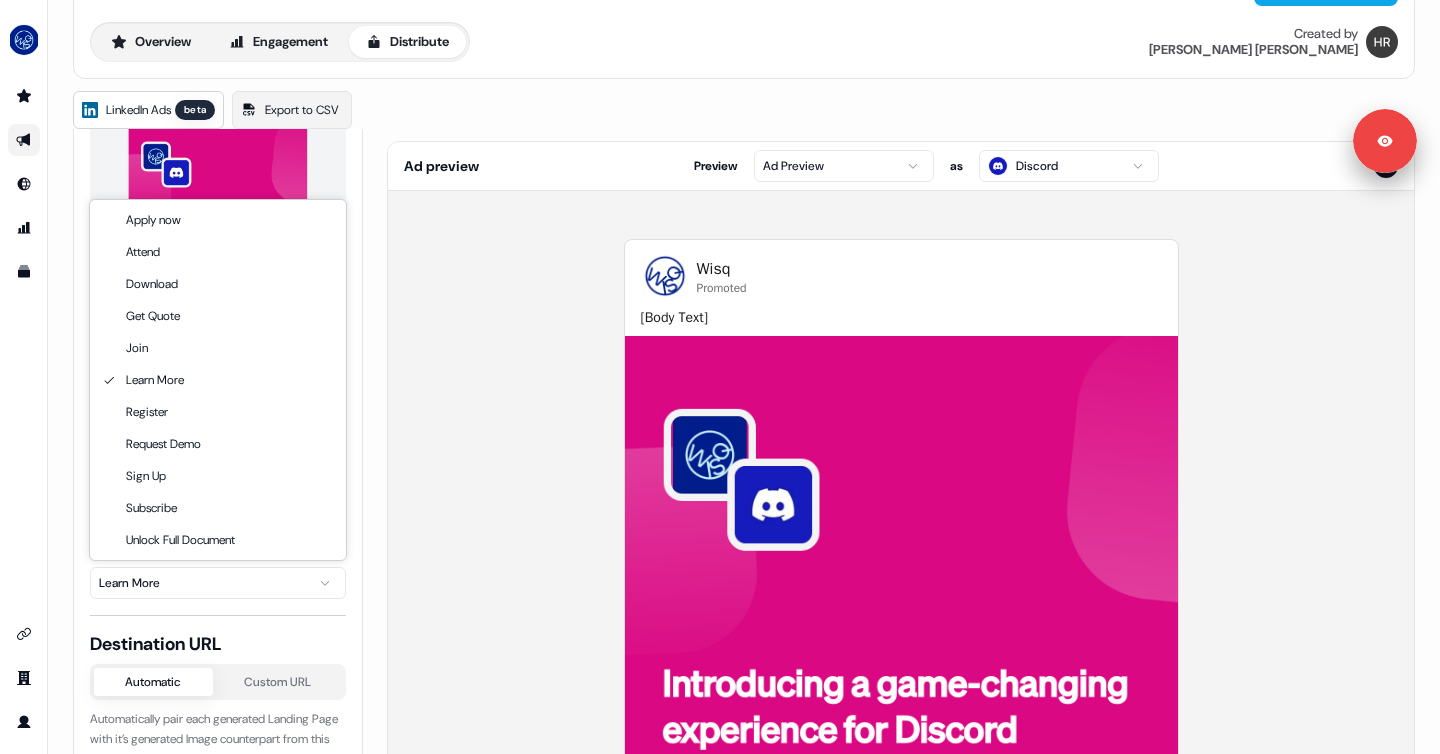 click on "Signed in as [PERSON_NAME] Sign out For the best experience switch devices to a bigger screen. Go to [DOMAIN_NAME]   s Editor Overview Engagement Distribute Created by [PERSON_NAME] LinkedIn Ads beta Export to CSV Campaign Ad settings Ad Creatives Ad Creative 1 Ad Image Template LinkedIn Square Ad Body text Ad Heading text CTA Text Learn More Destination URL Automatic Custom URL Automatically pair each generated Landing Page with it’s generated Image counterpart from this Outbound Experience. Landing Page Template Select template Ad preview Preview Ad Preview as Discord Wisq Promoted [Body Text] [Ad Heading Text] - Learn More Apply now Attend Download Get Quote Join Learn More Register Request Demo Sign Up Subscribe Unlock Full Document" at bounding box center [720, 377] 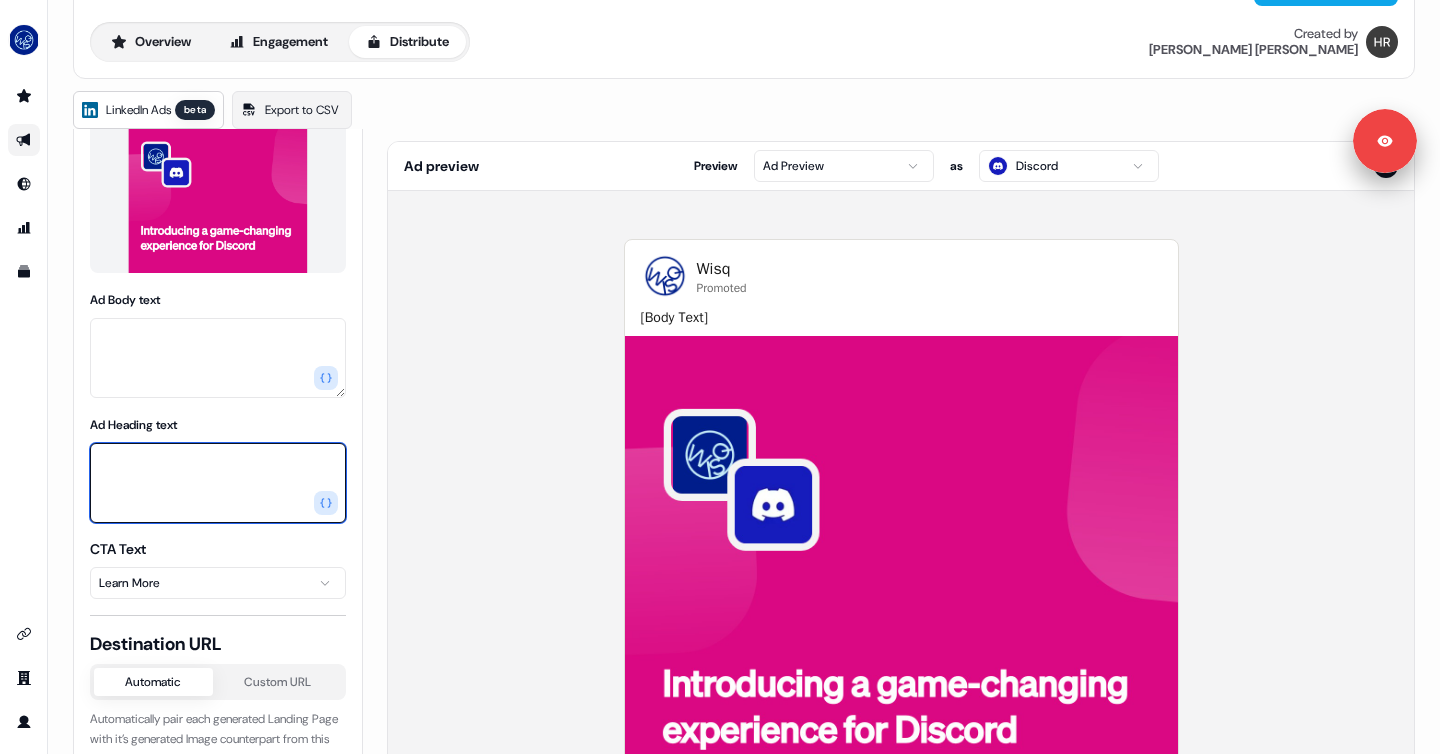 click on "Ad Heading text" at bounding box center [218, 483] 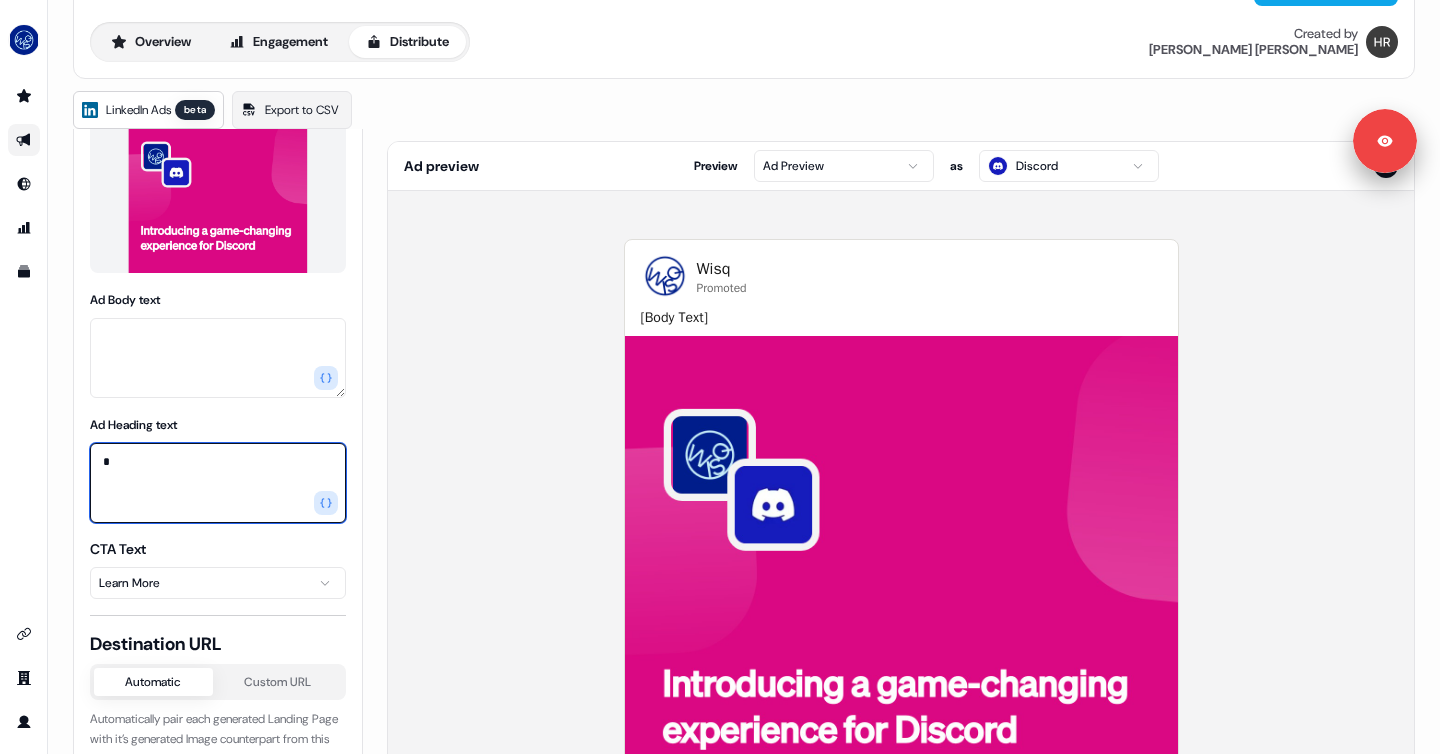 type on "*" 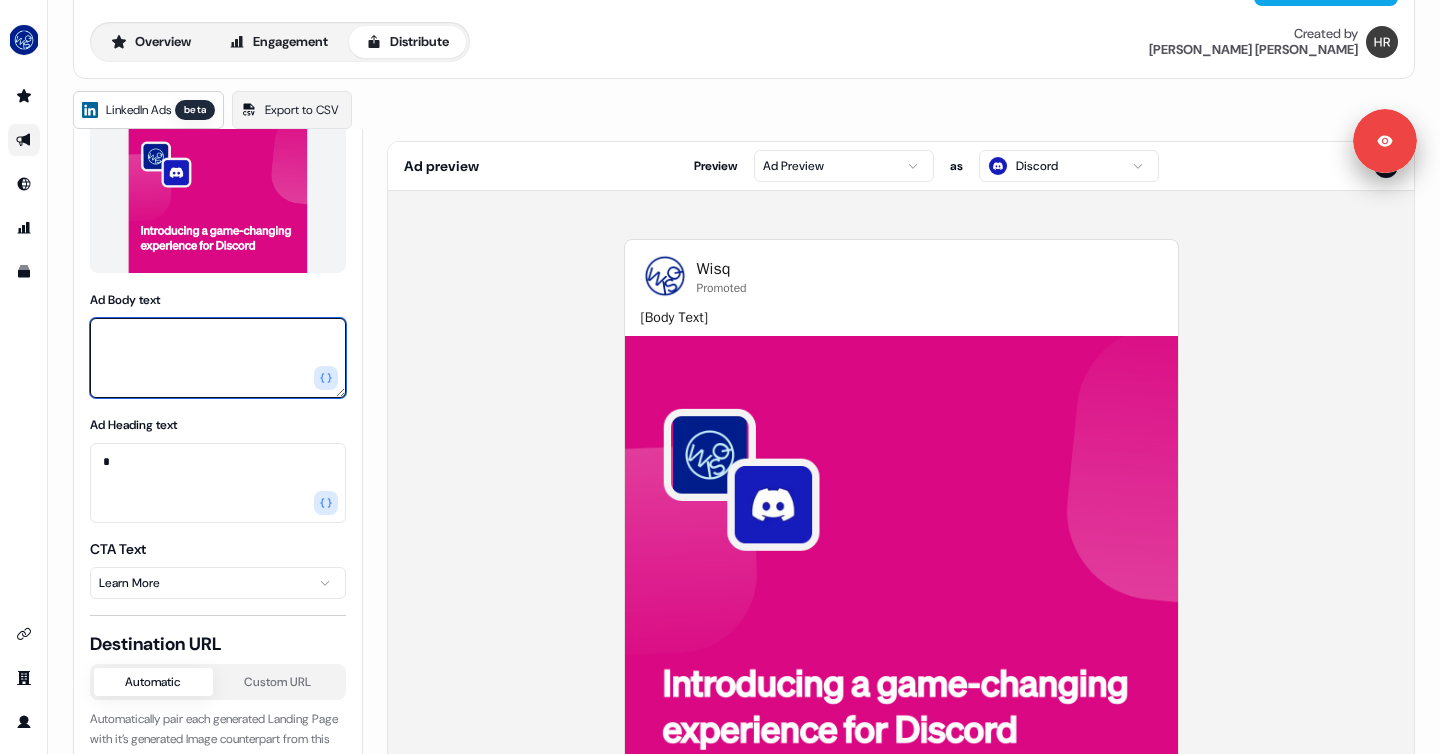 click on "Ad Body text" at bounding box center (218, 358) 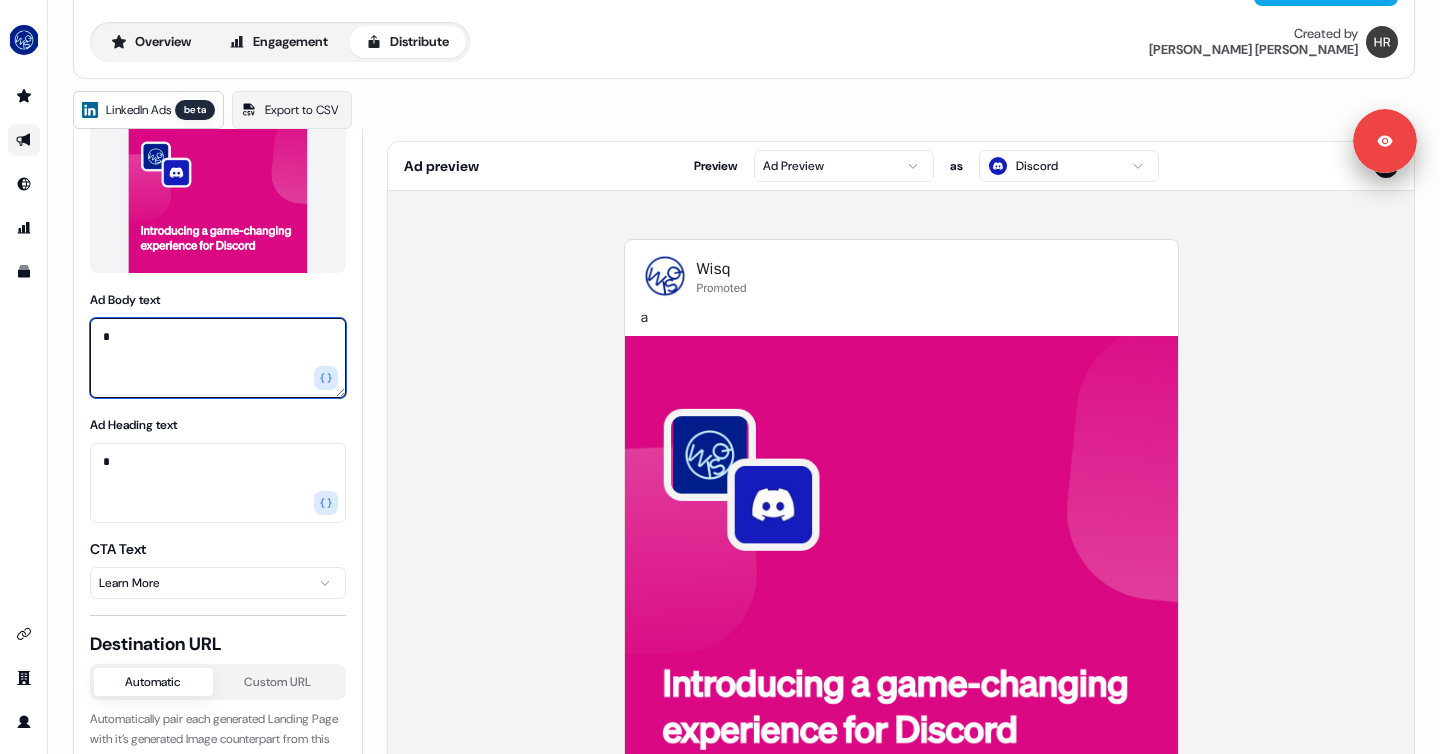 type on "*" 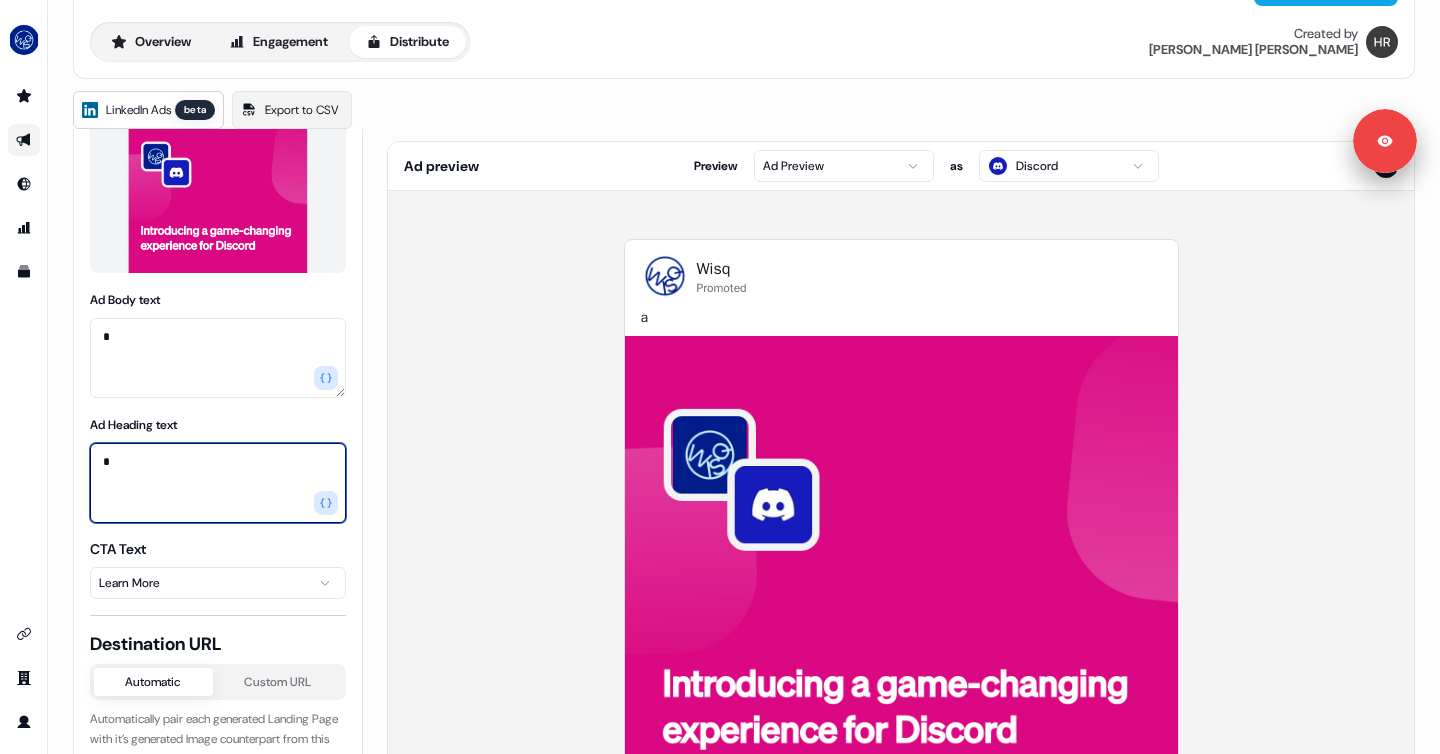 click on "*" at bounding box center (218, 483) 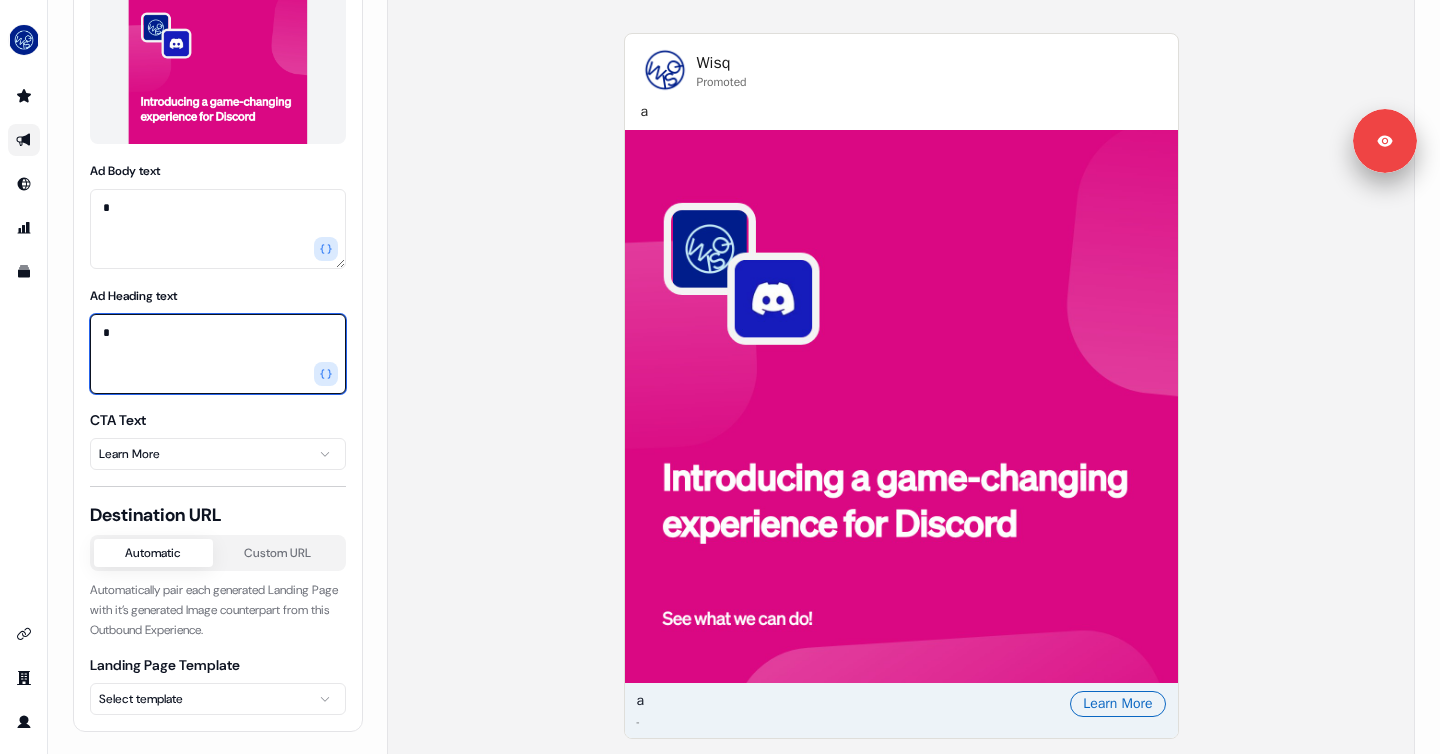 scroll, scrollTop: 335, scrollLeft: 0, axis: vertical 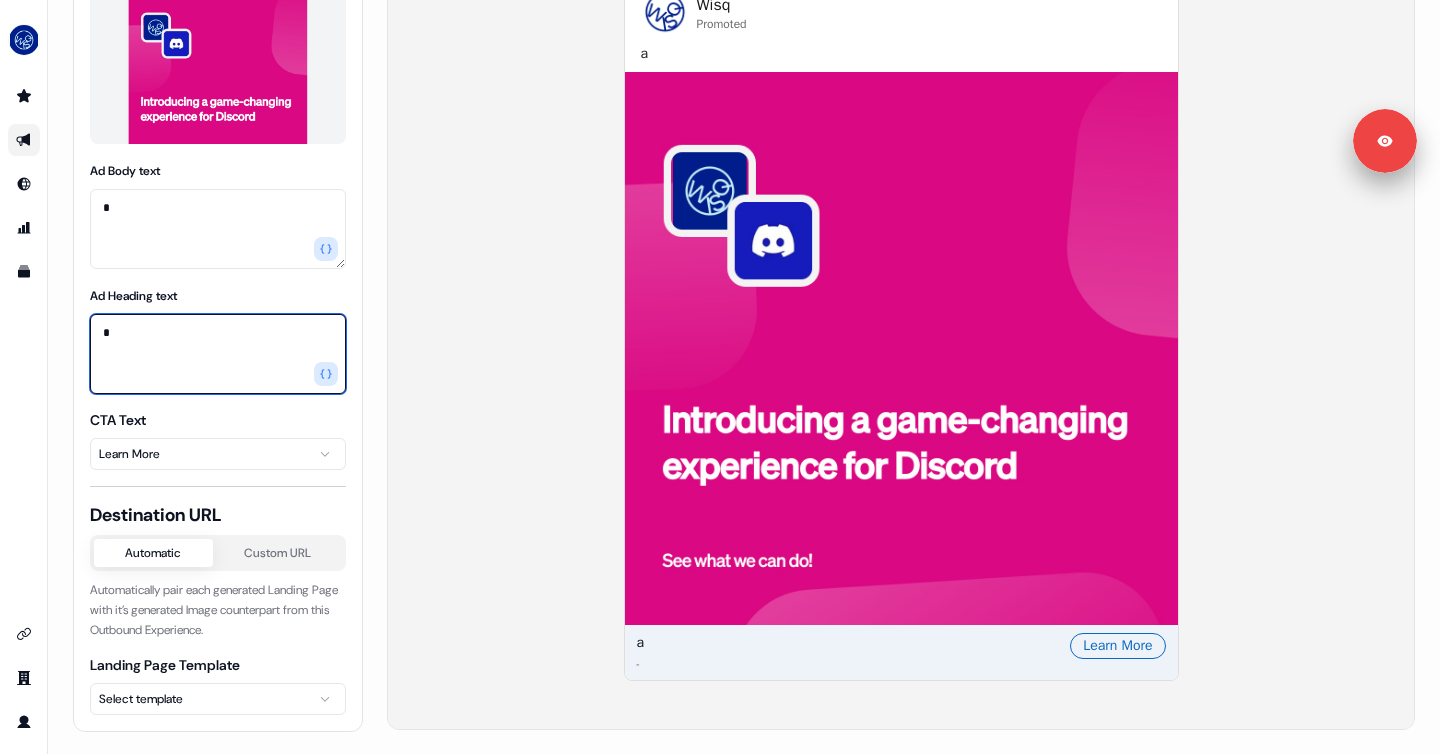 type on "*" 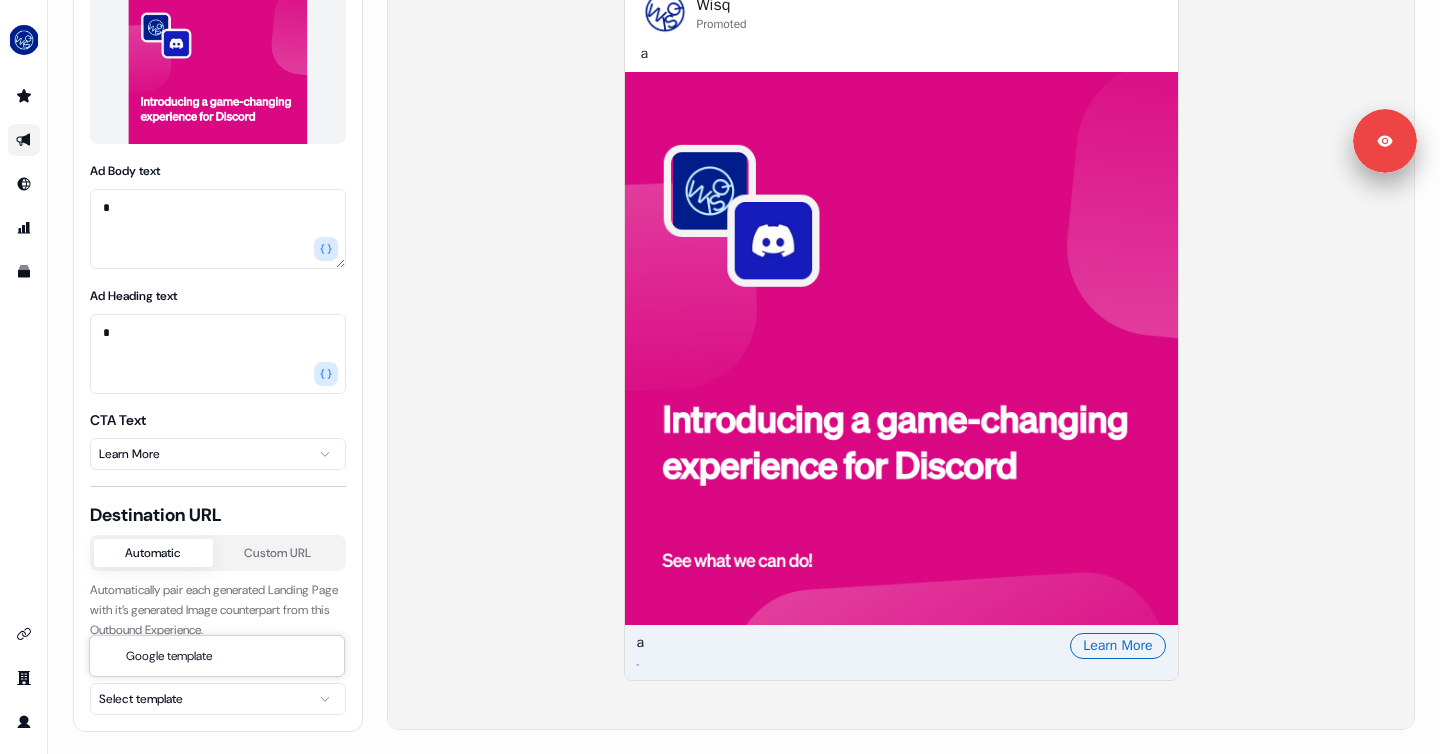 click on "Signed in as [PERSON_NAME] Sign out For the best experience switch devices to a bigger screen. Go to [DOMAIN_NAME]   s Editor Overview Engagement Distribute Created by [PERSON_NAME] LinkedIn Ads beta Export to CSV Campaign Ad settings Ad Creatives Ad Creative 1 Ad Image Template LinkedIn Square Ad Body text * Ad Heading text * CTA Text Learn More Destination URL Automatic Custom URL Automatically pair each generated Landing Page with it’s generated Image counterpart from this Outbound Experience. Landing Page Template Select template Ad preview Preview Ad Preview as Discord Wisq Promoted a a - Learn More Google template" at bounding box center [720, 377] 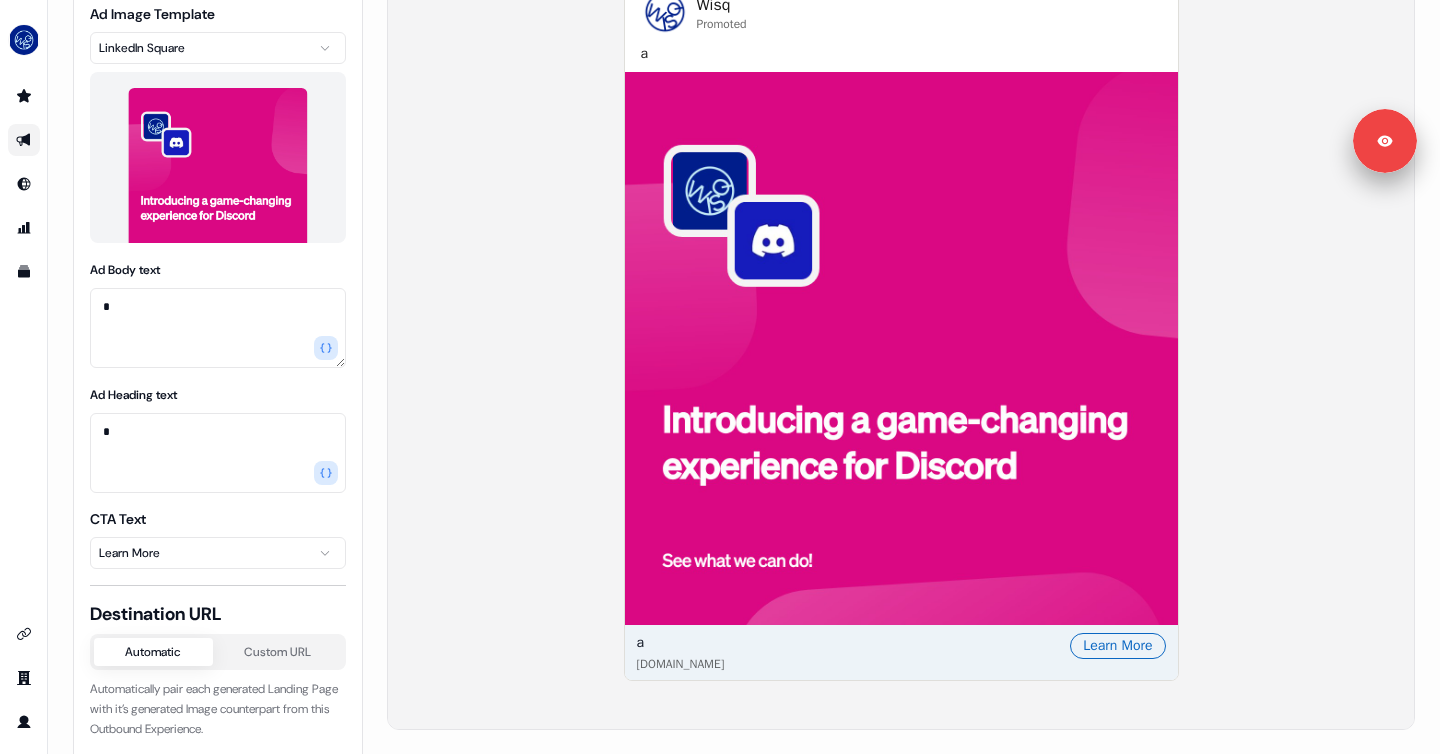 scroll, scrollTop: 0, scrollLeft: 0, axis: both 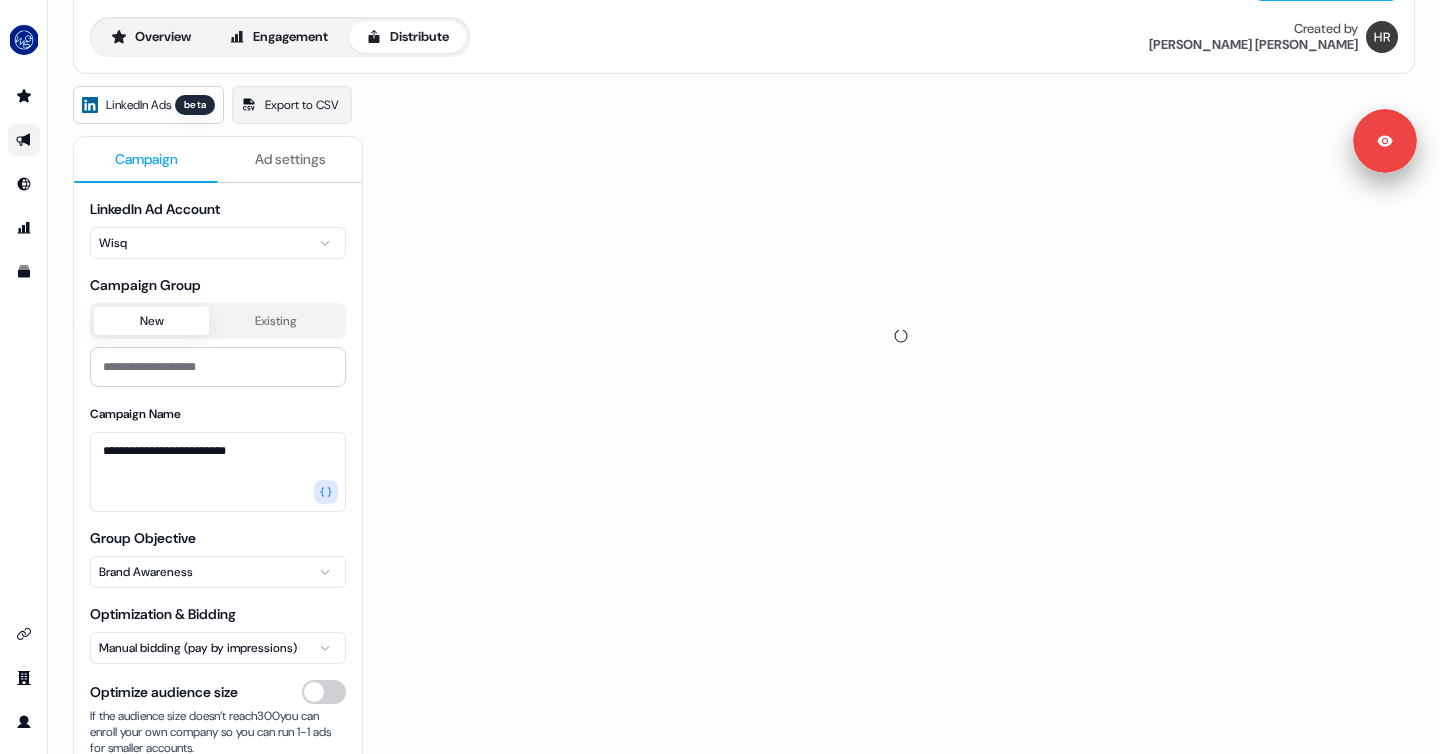 click on "Campaign" at bounding box center [146, 159] 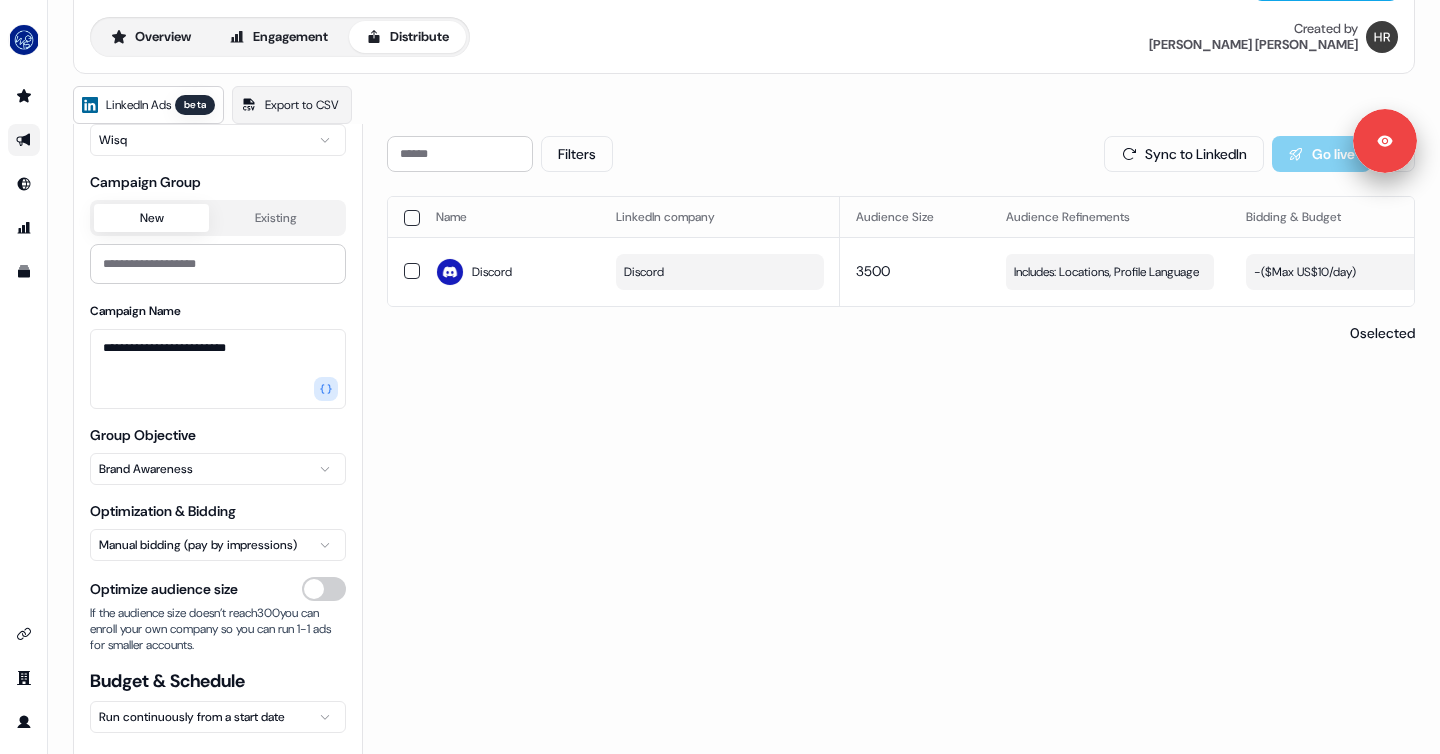 scroll, scrollTop: 192, scrollLeft: 0, axis: vertical 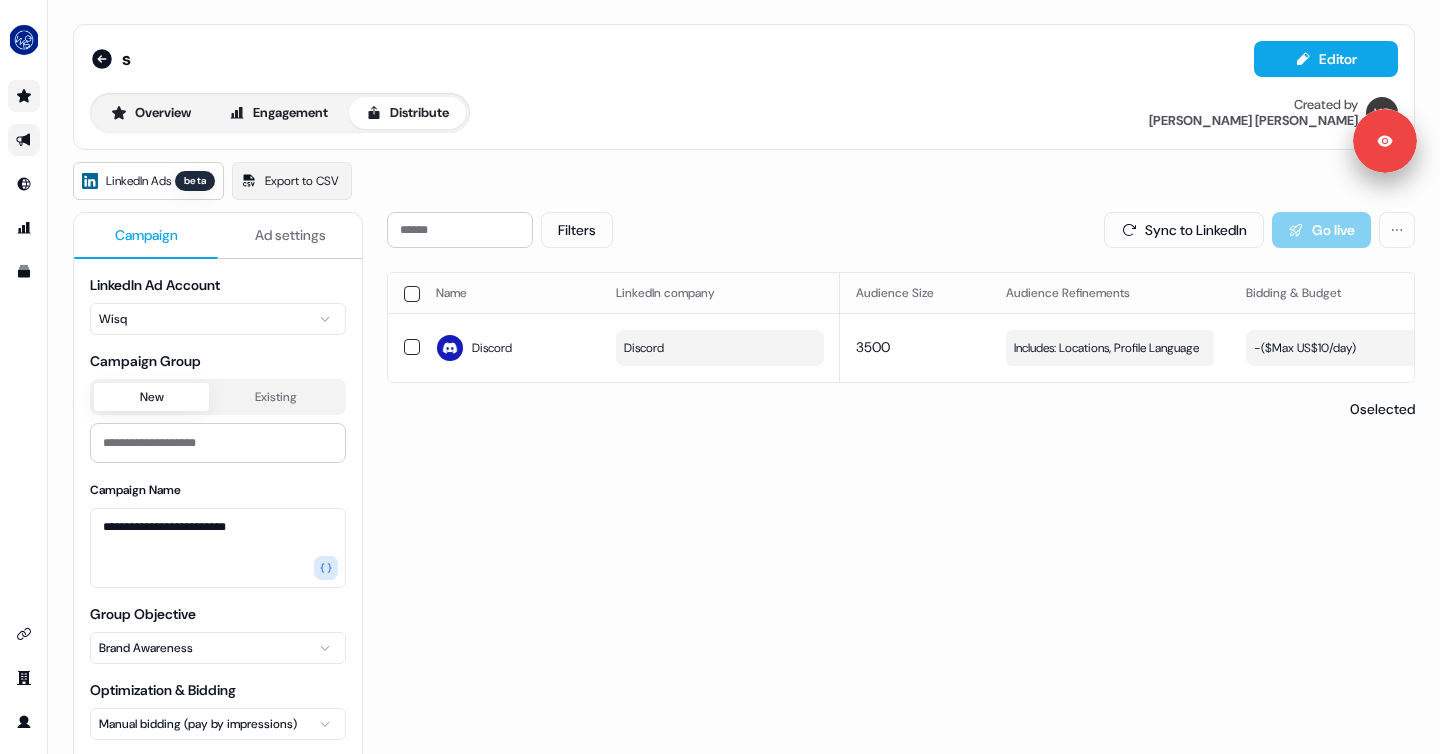click 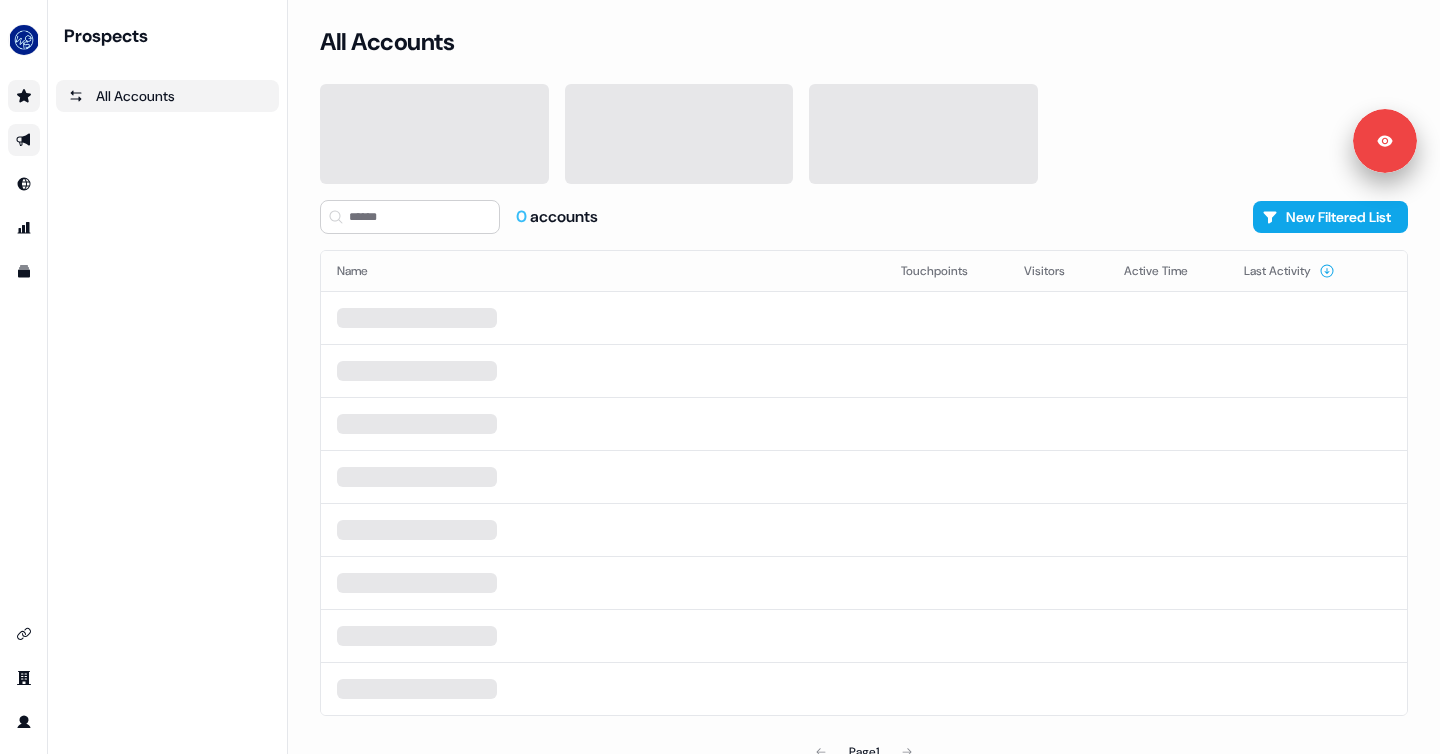 click at bounding box center (24, 140) 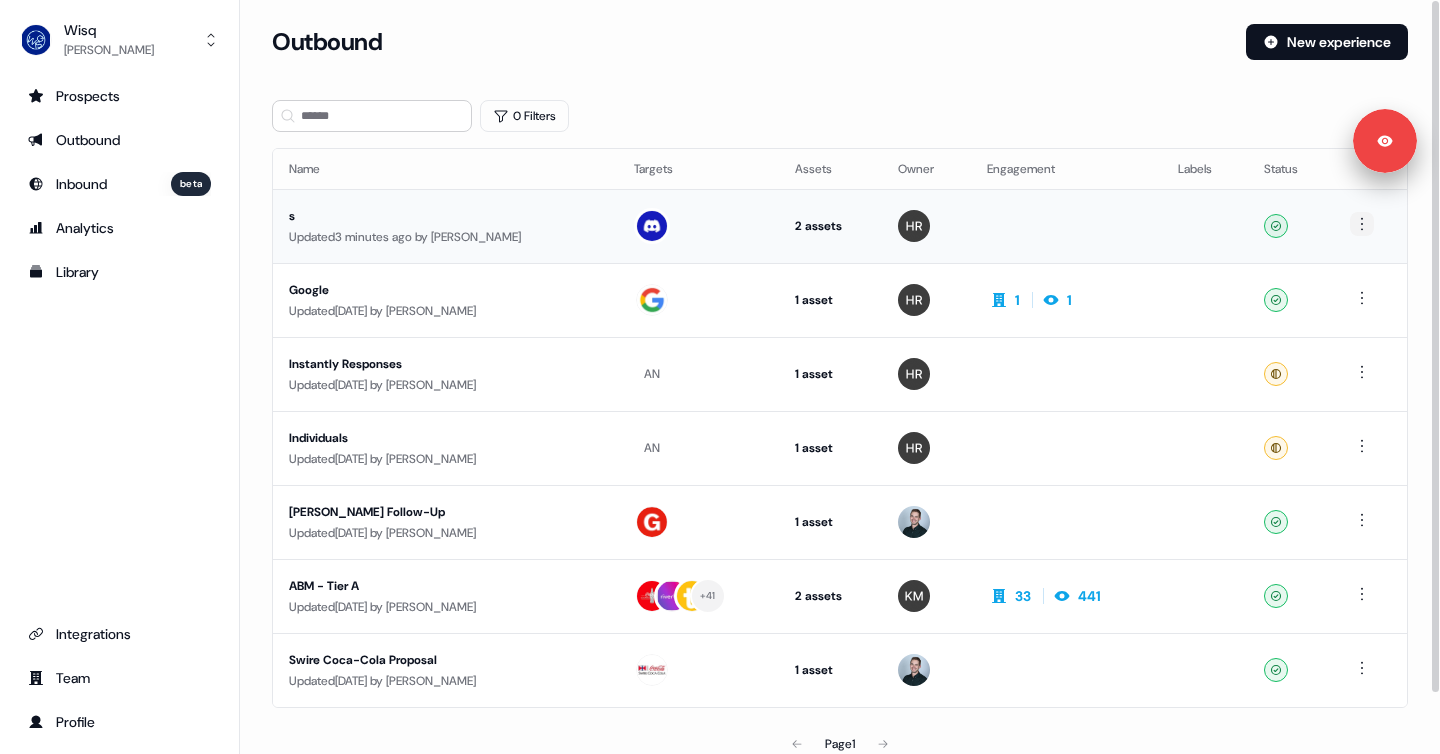 click on "Signed in as [PERSON_NAME] Sign out For the best experience switch devices to a bigger screen. Go to [DOMAIN_NAME] Wisq [PERSON_NAME] Prospects Outbound Inbound beta Analytics Library   Integrations Team Profile Loading... Outbound New experience 0   Filters Name Targets Assets Owner Engagement Labels Status s Updated  3 minutes ago   by   [PERSON_NAME] 2   assets Outreach (Starter), LinkedIn Square Ready Google Updated  [DATE]   by   [PERSON_NAME] 1   asset Outreach (Starter) 1 1 Ready Instantly Responses Updated  [DATE]   by   [PERSON_NAME] AN 1   asset Outreach (Starter) Ready Individuals Updated  [DATE]   by   [PERSON_NAME] AN 1   asset Web page Ready [PERSON_NAME] Follow-Up Updated  [DATE]   by   [PERSON_NAME] 1   asset Web page Ready ABM - Tier A  Updated  [DATE]   by   [PERSON_NAME] + 41 2   assets LinkedIn Landscape, Outreach (Starter) 33 441 Ready Swire Coca-Cola Proposal Updated  [DATE]   by   [PERSON_NAME] 1   asset Post-demo follow-up Ready Page  1" at bounding box center [720, 377] 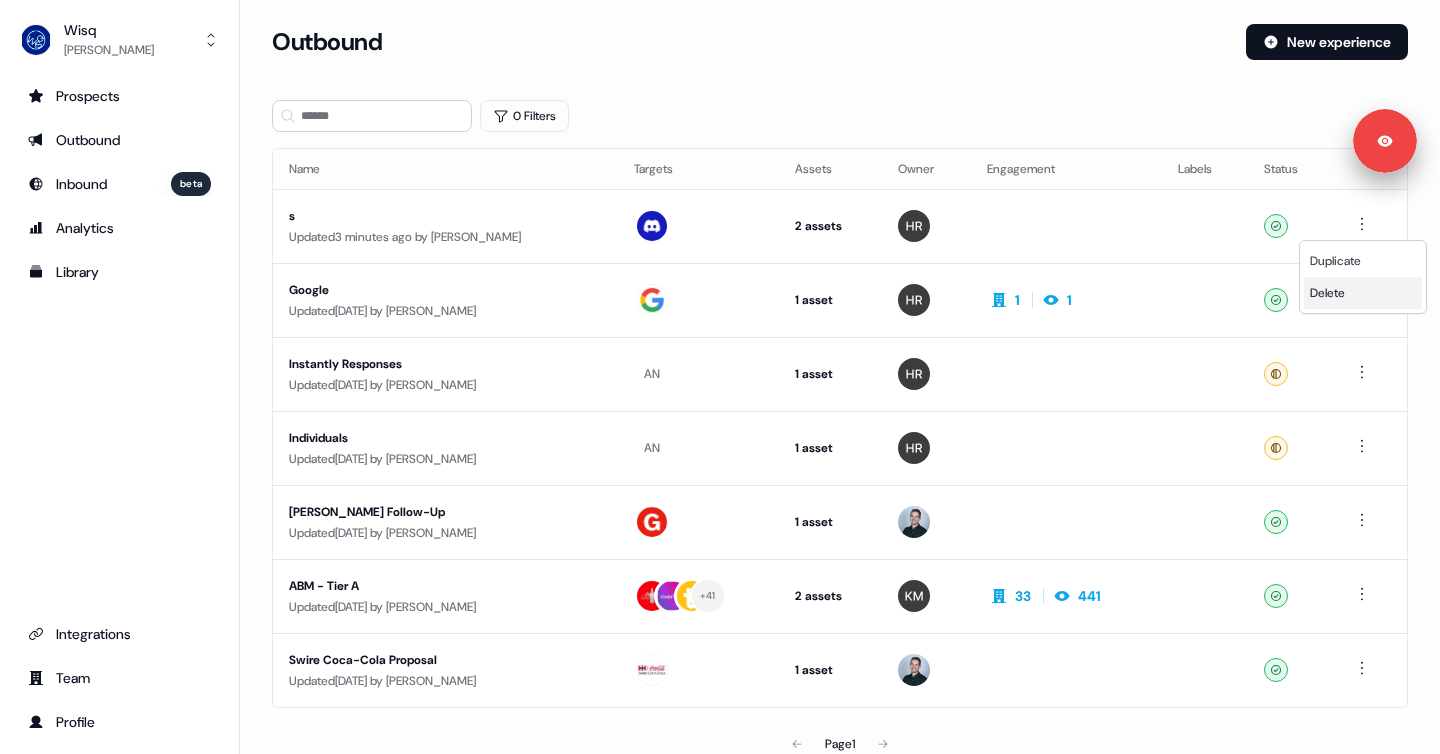 click on "Delete" at bounding box center (1327, 293) 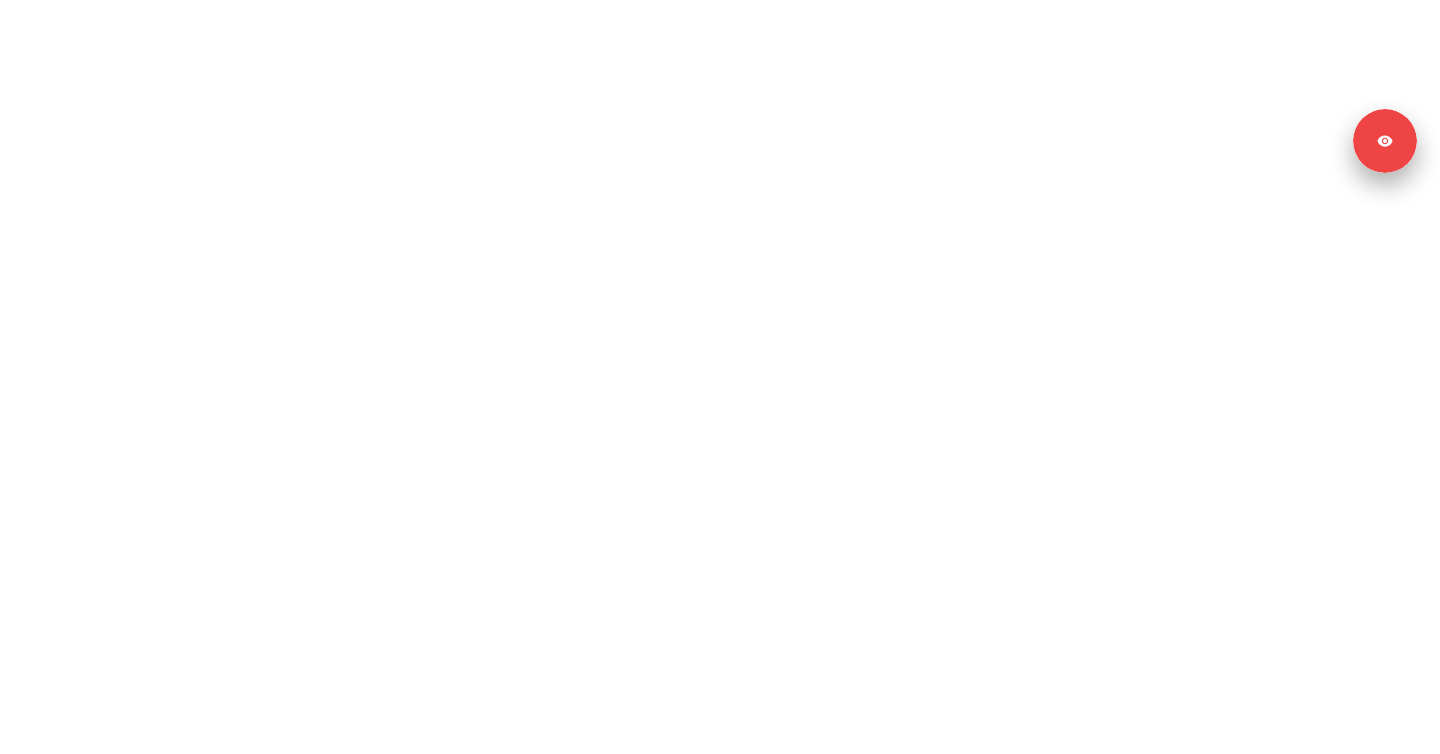 scroll, scrollTop: 0, scrollLeft: 0, axis: both 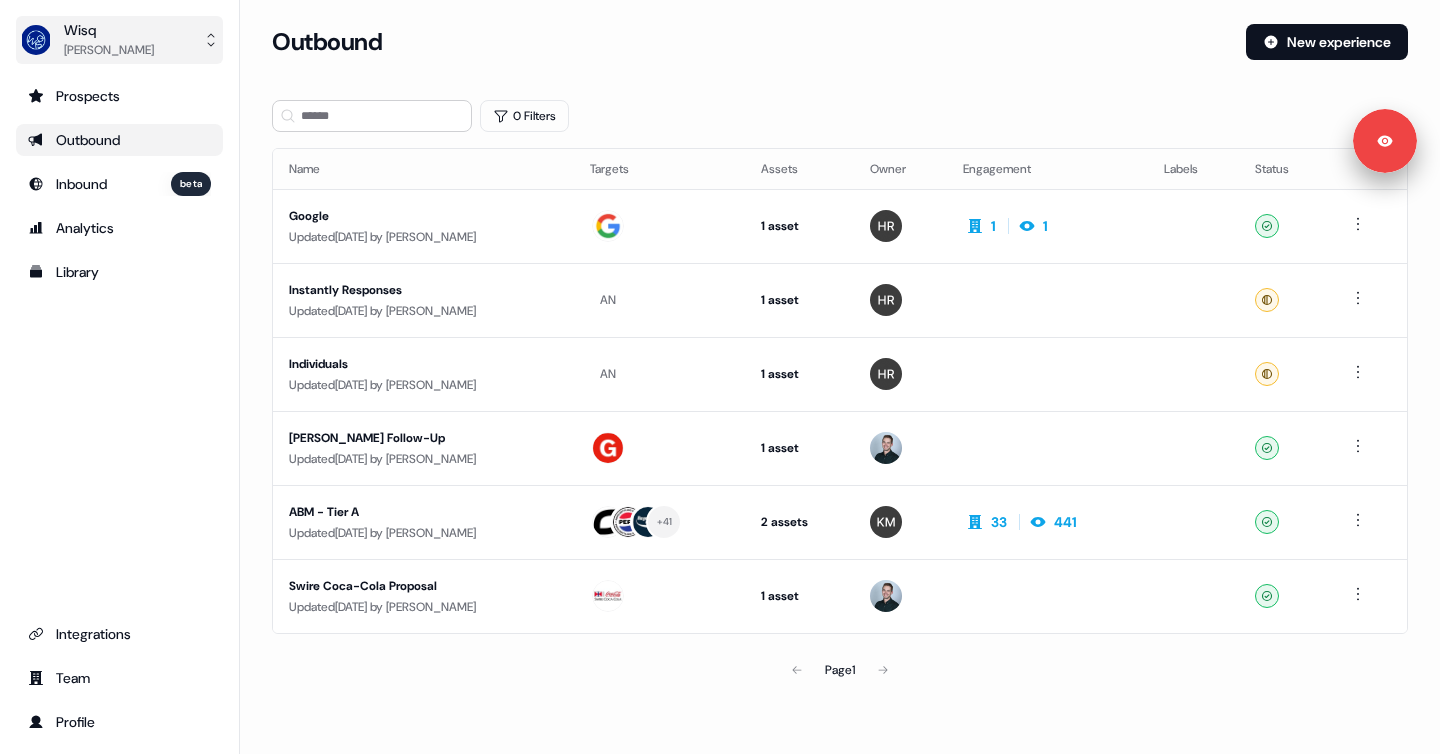 click on "Wisq Harrison Roloff" at bounding box center [119, 40] 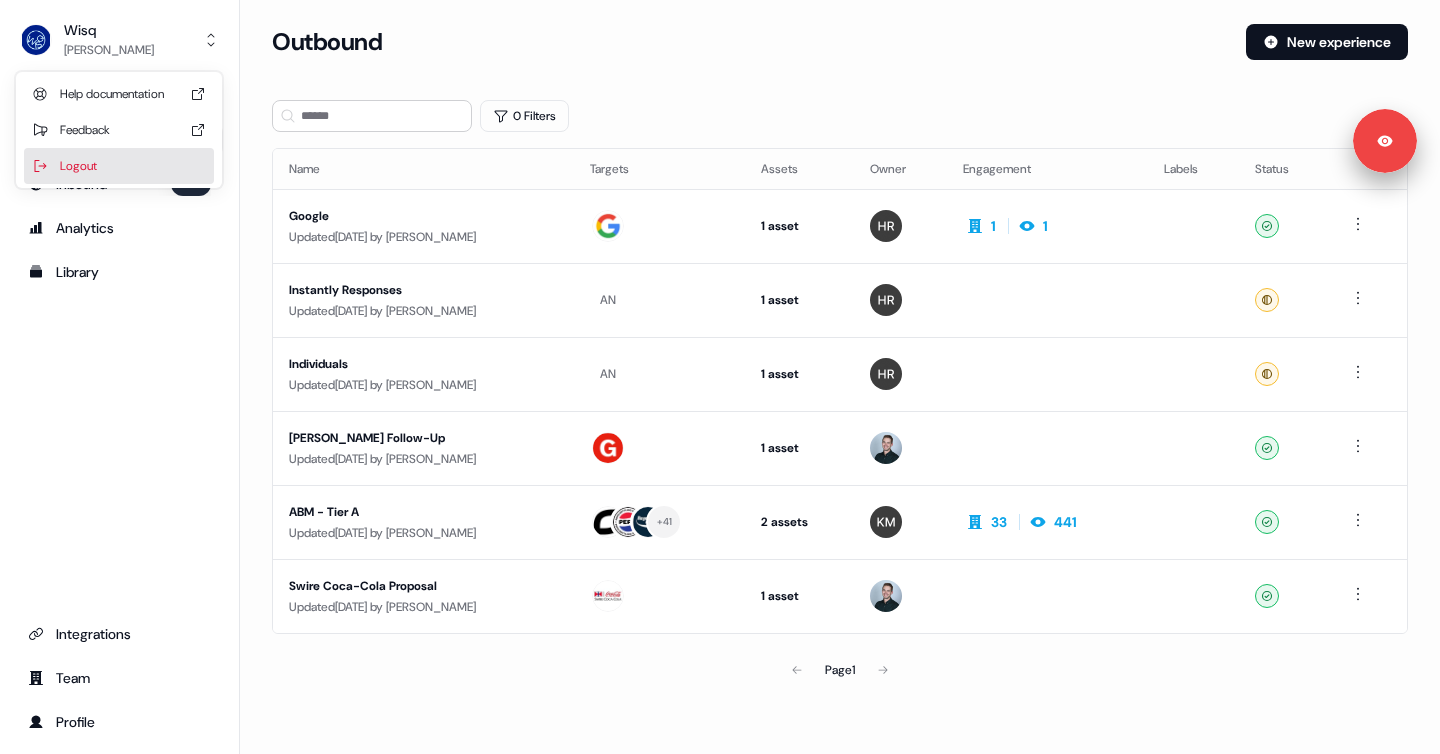 click on "Logout" at bounding box center [119, 166] 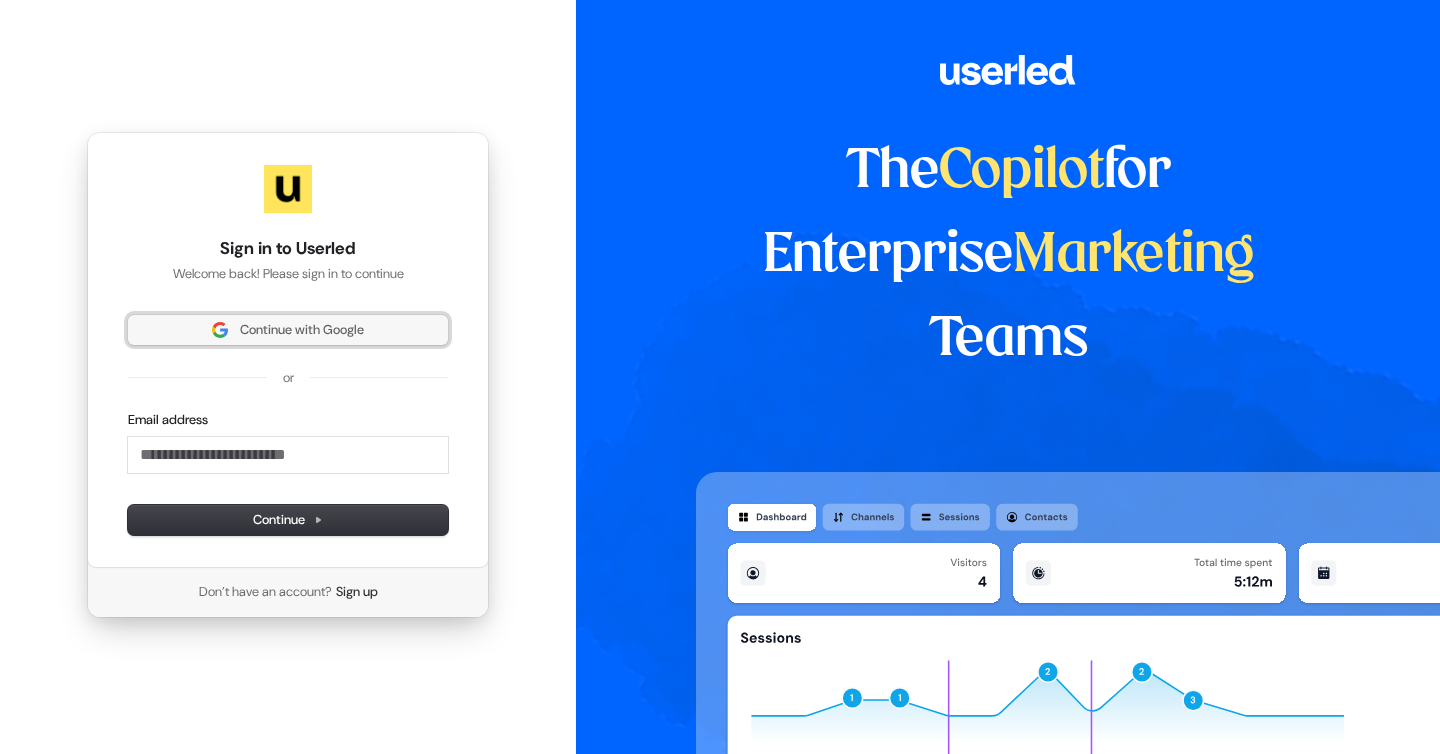 click on "Continue with Google" at bounding box center [302, 330] 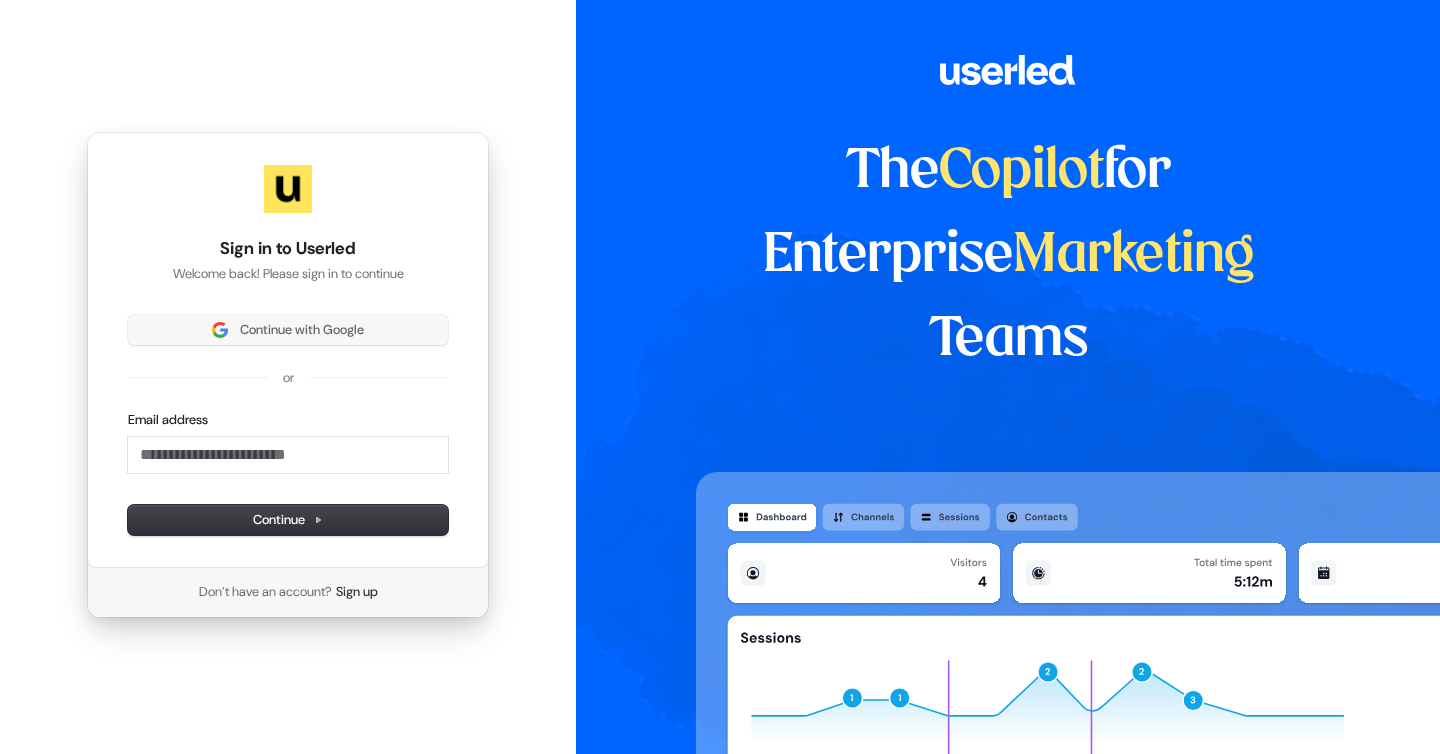 type 